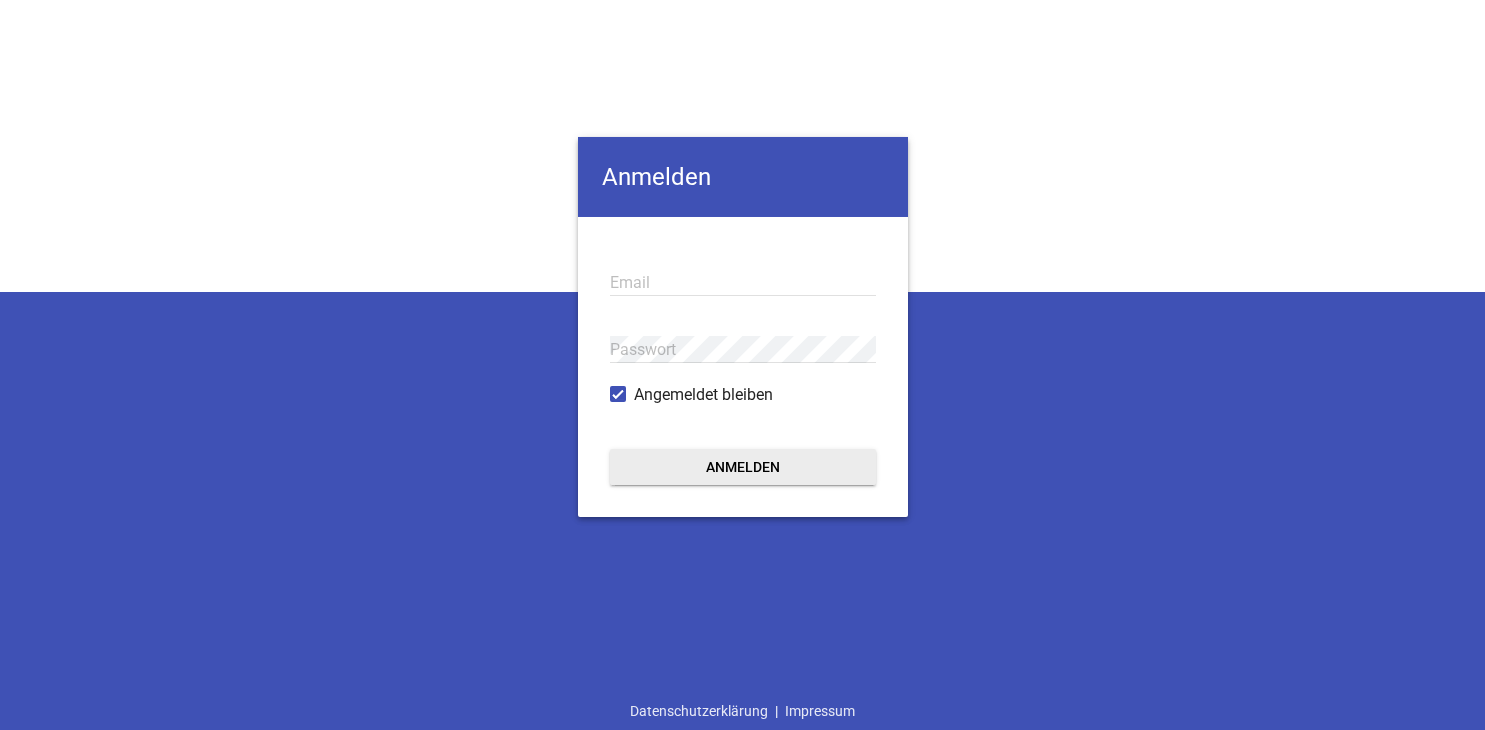 scroll, scrollTop: 0, scrollLeft: 0, axis: both 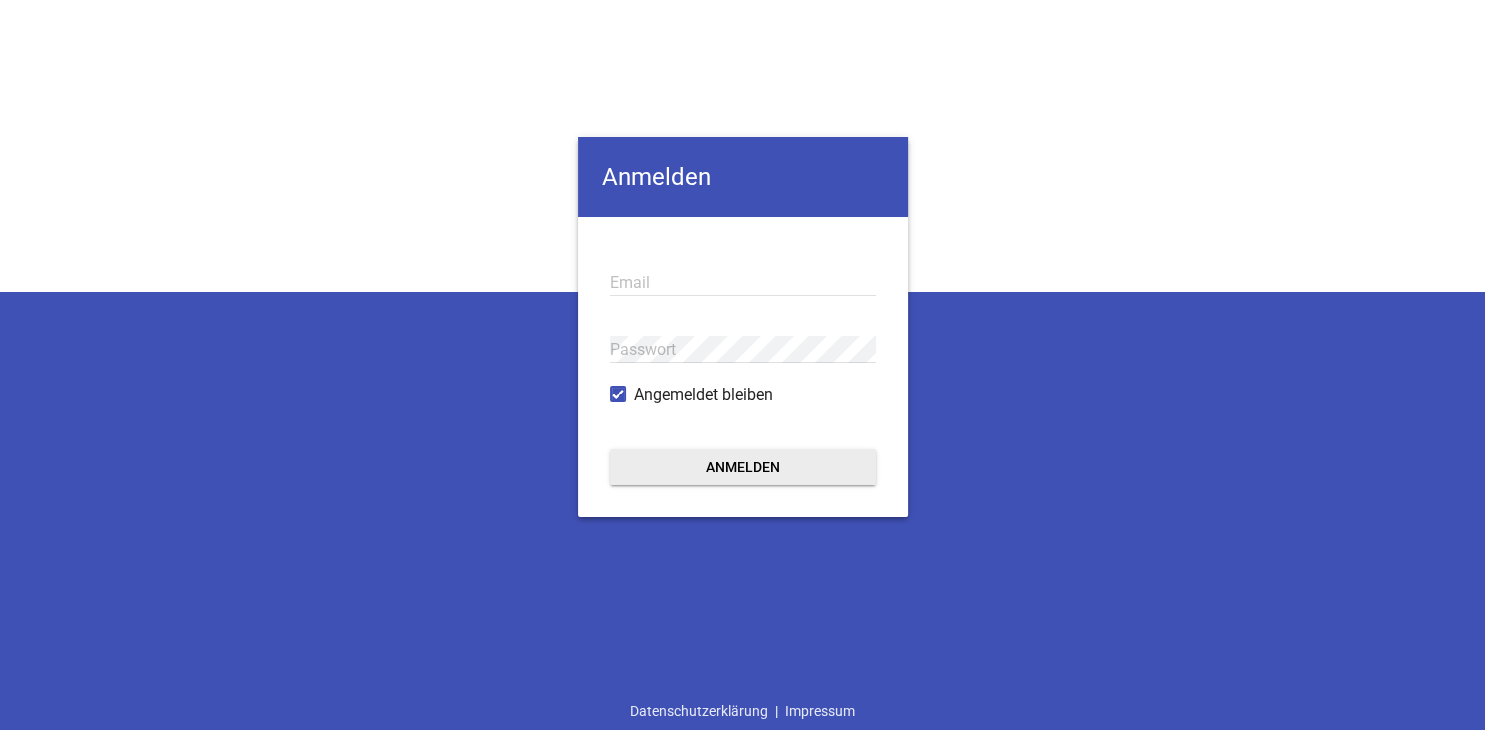 click on "Email" at bounding box center [743, 282] 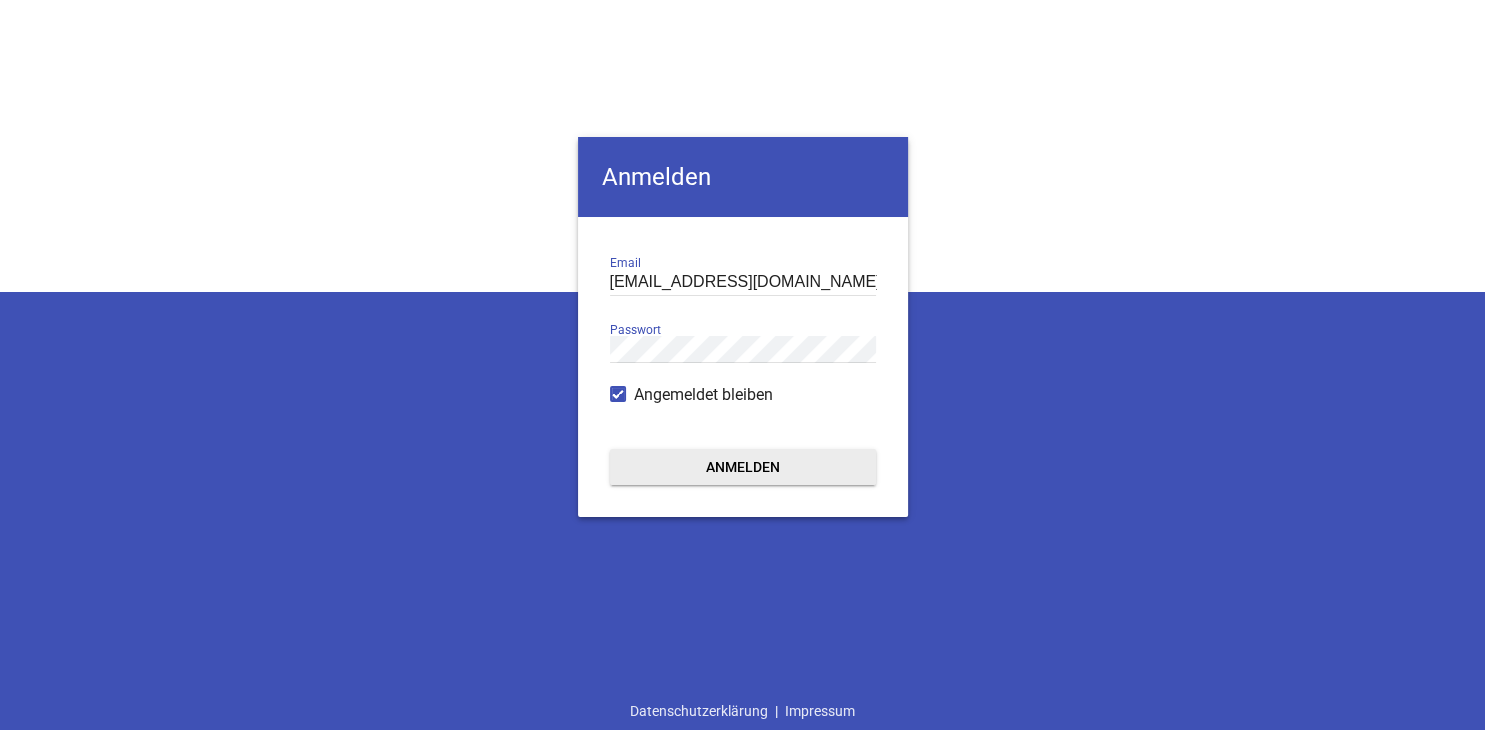 type on "[EMAIL_ADDRESS][DOMAIN_NAME]" 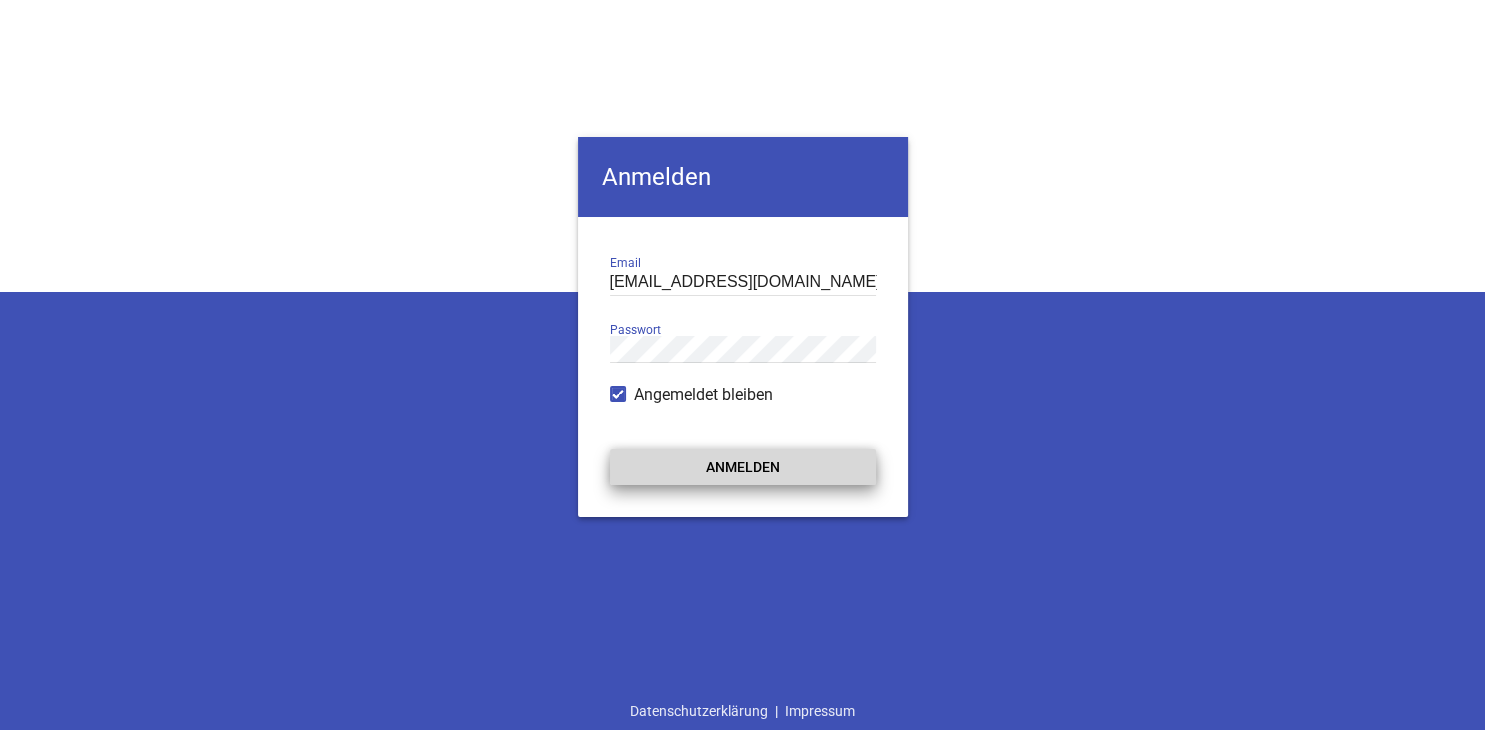 click on "Anmelden" at bounding box center [743, 467] 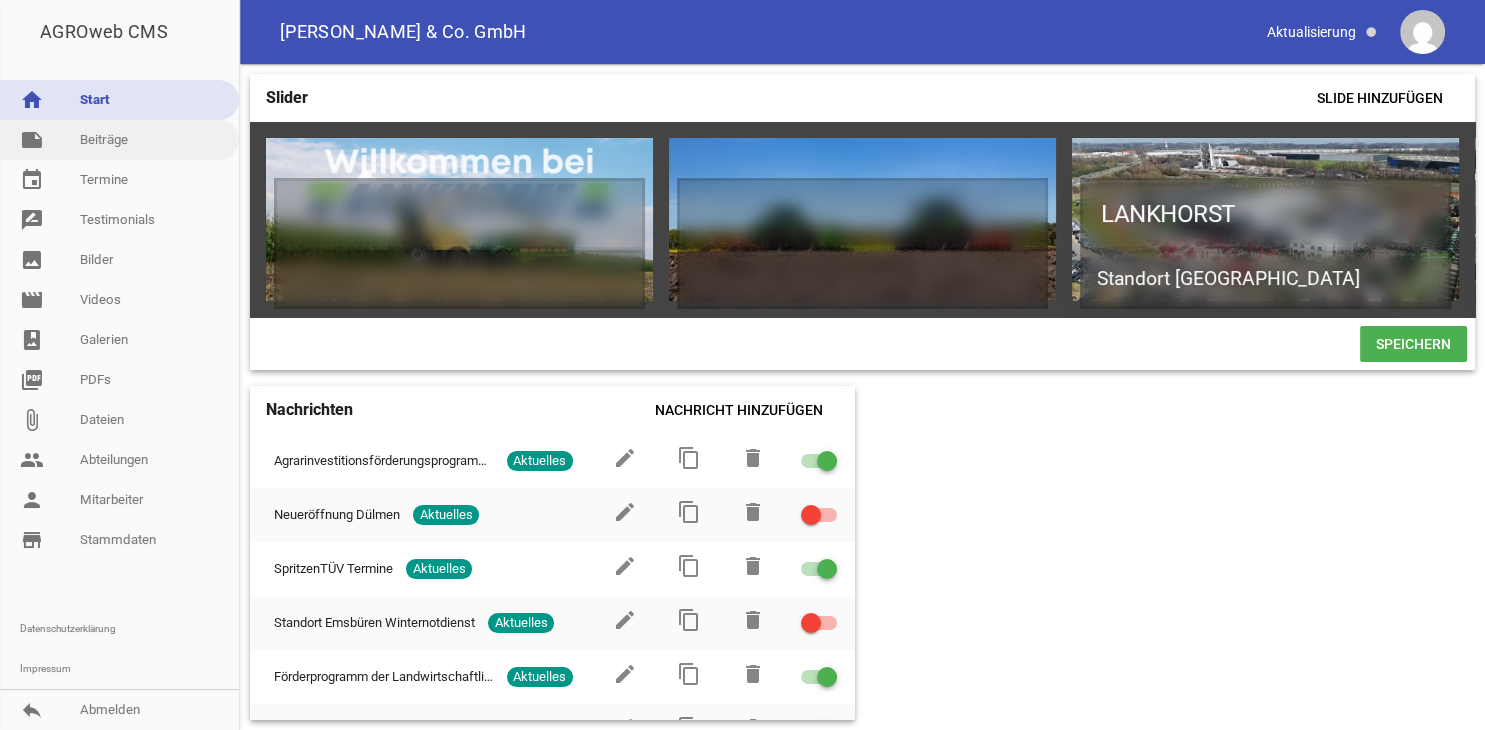 click on "note Beiträge" at bounding box center [119, 140] 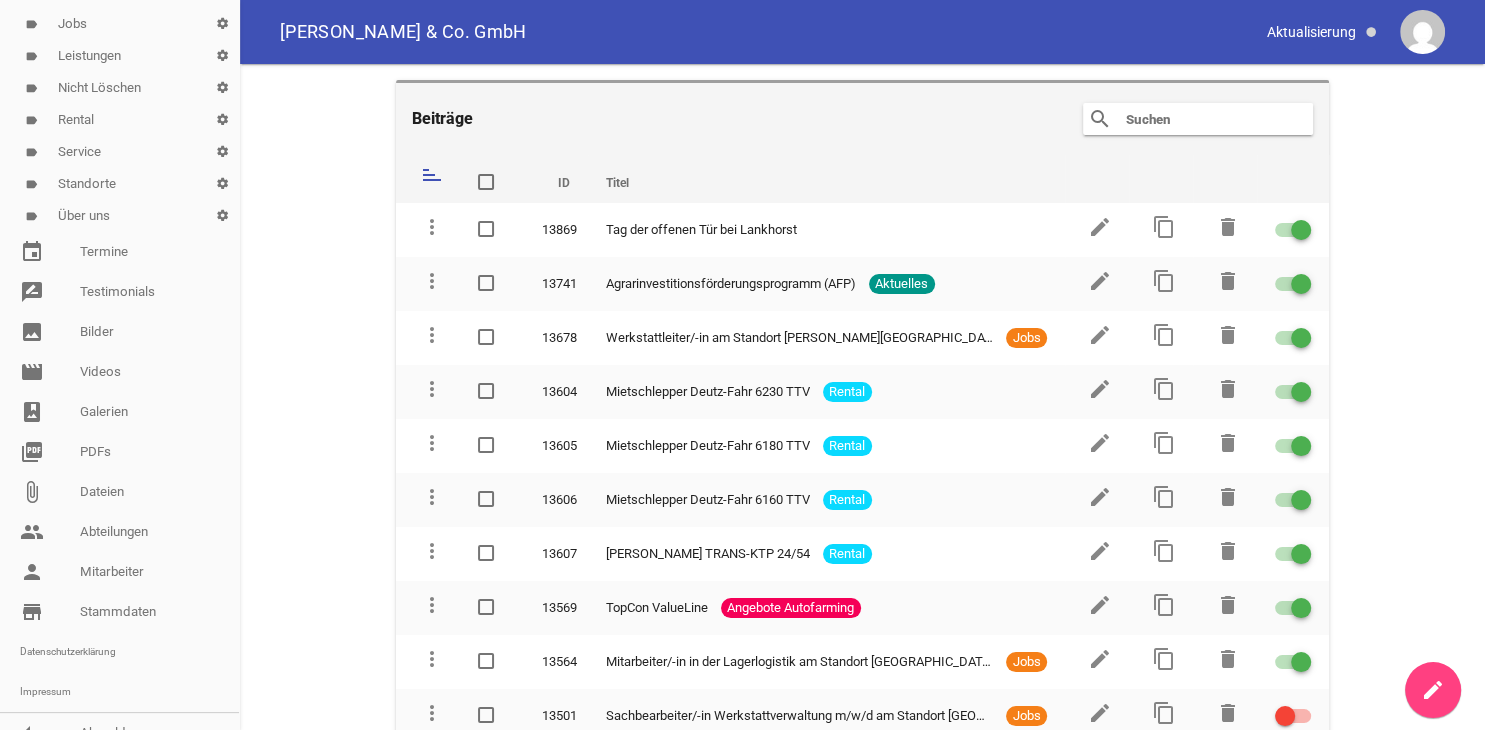 scroll, scrollTop: 366, scrollLeft: 0, axis: vertical 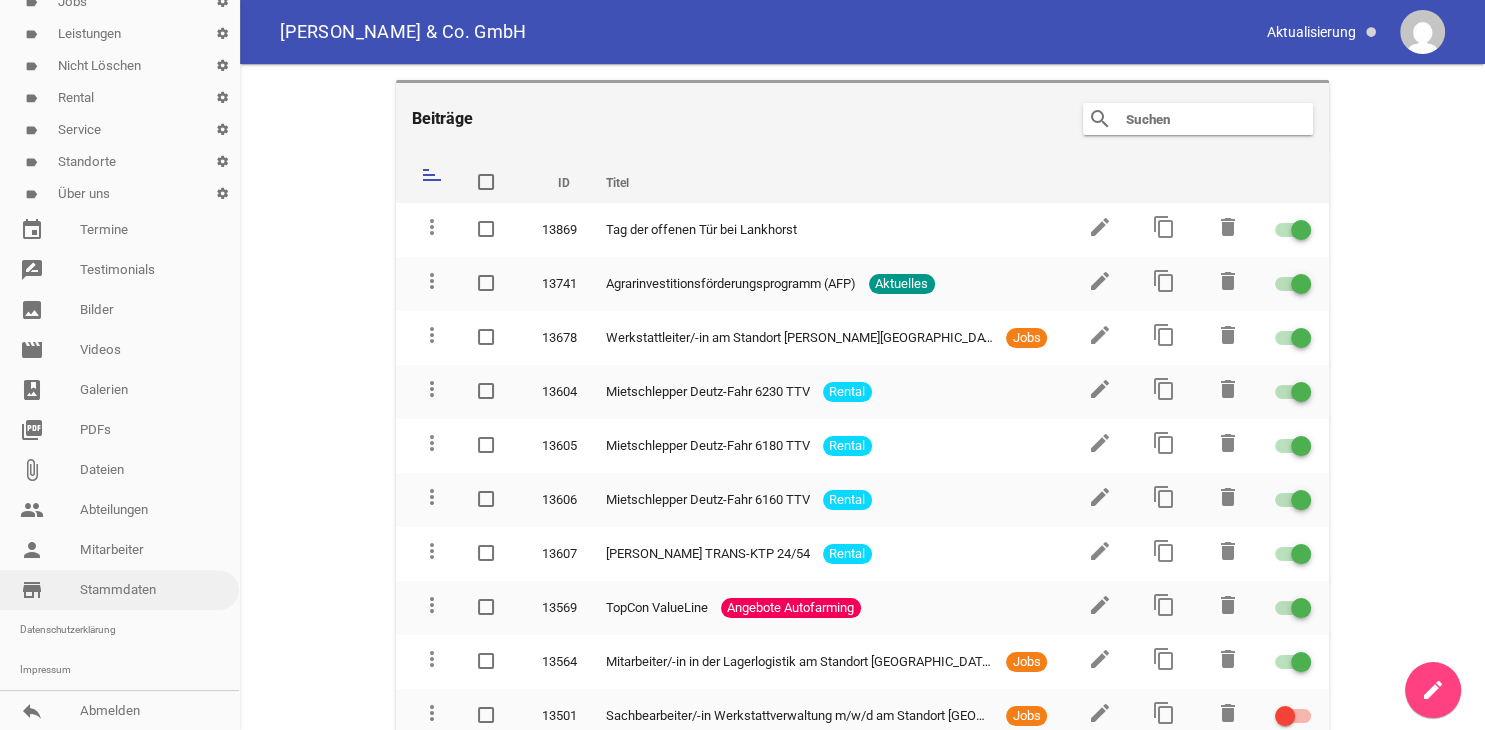 click on "store_mall_directory Stammdaten" at bounding box center (119, 590) 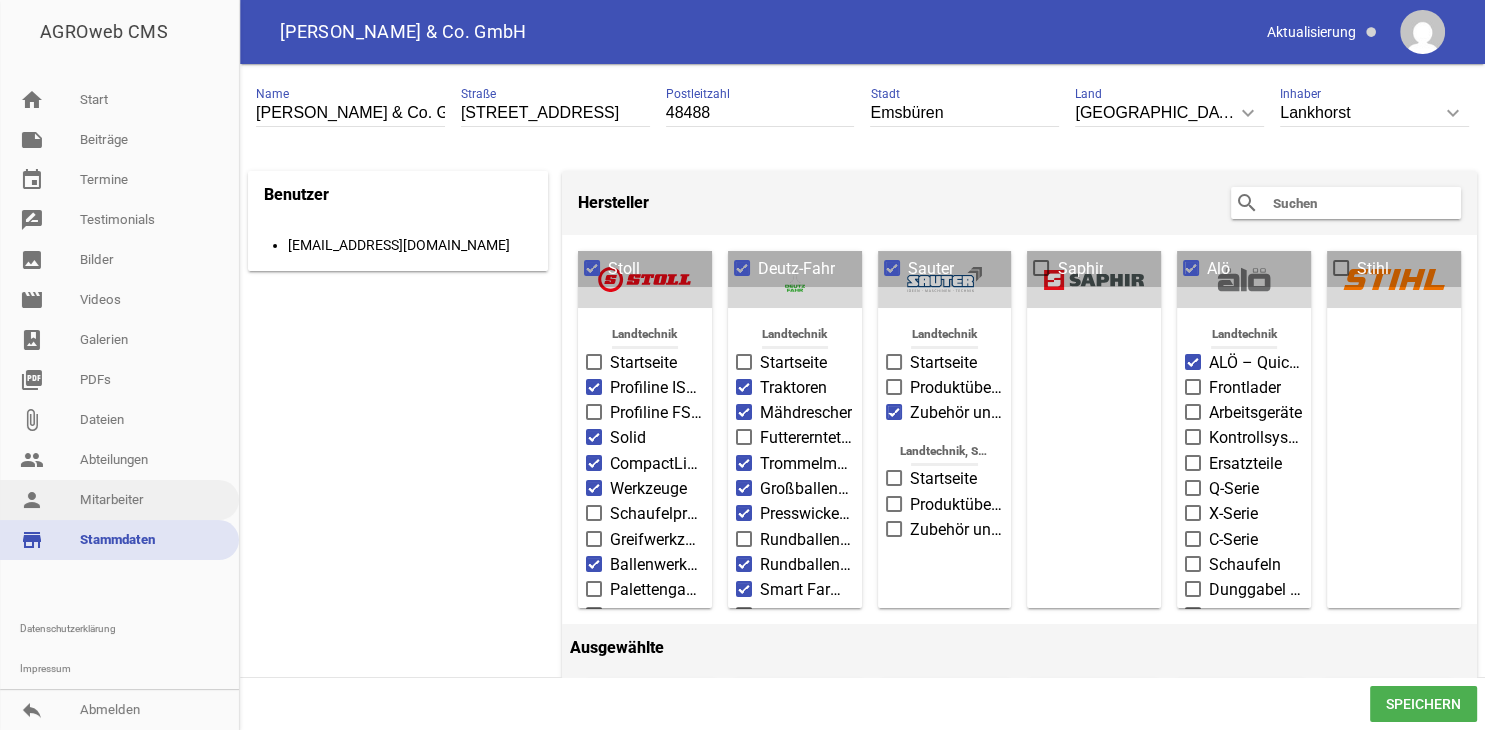 click on "person Mitarbeiter" at bounding box center (119, 500) 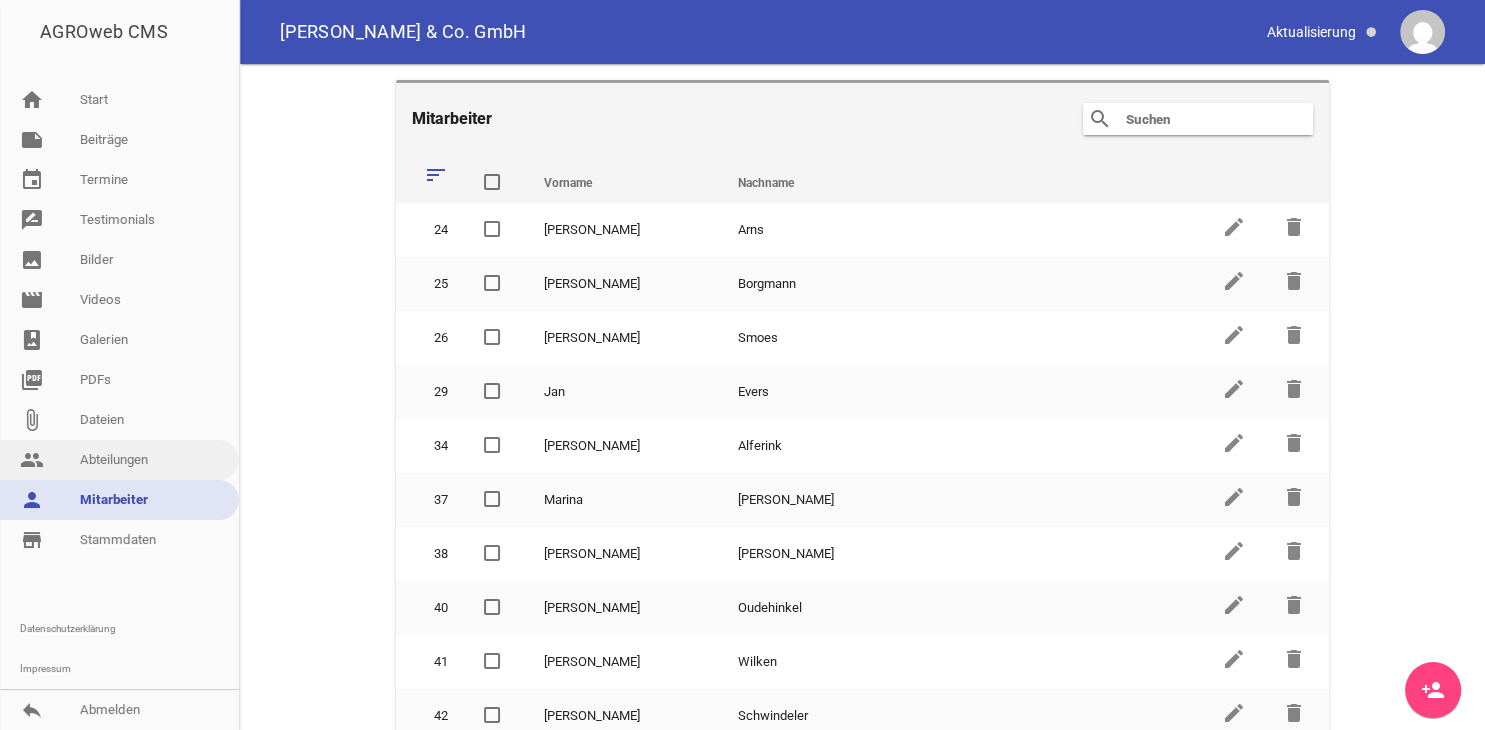 click on "people Abteilungen" at bounding box center (119, 460) 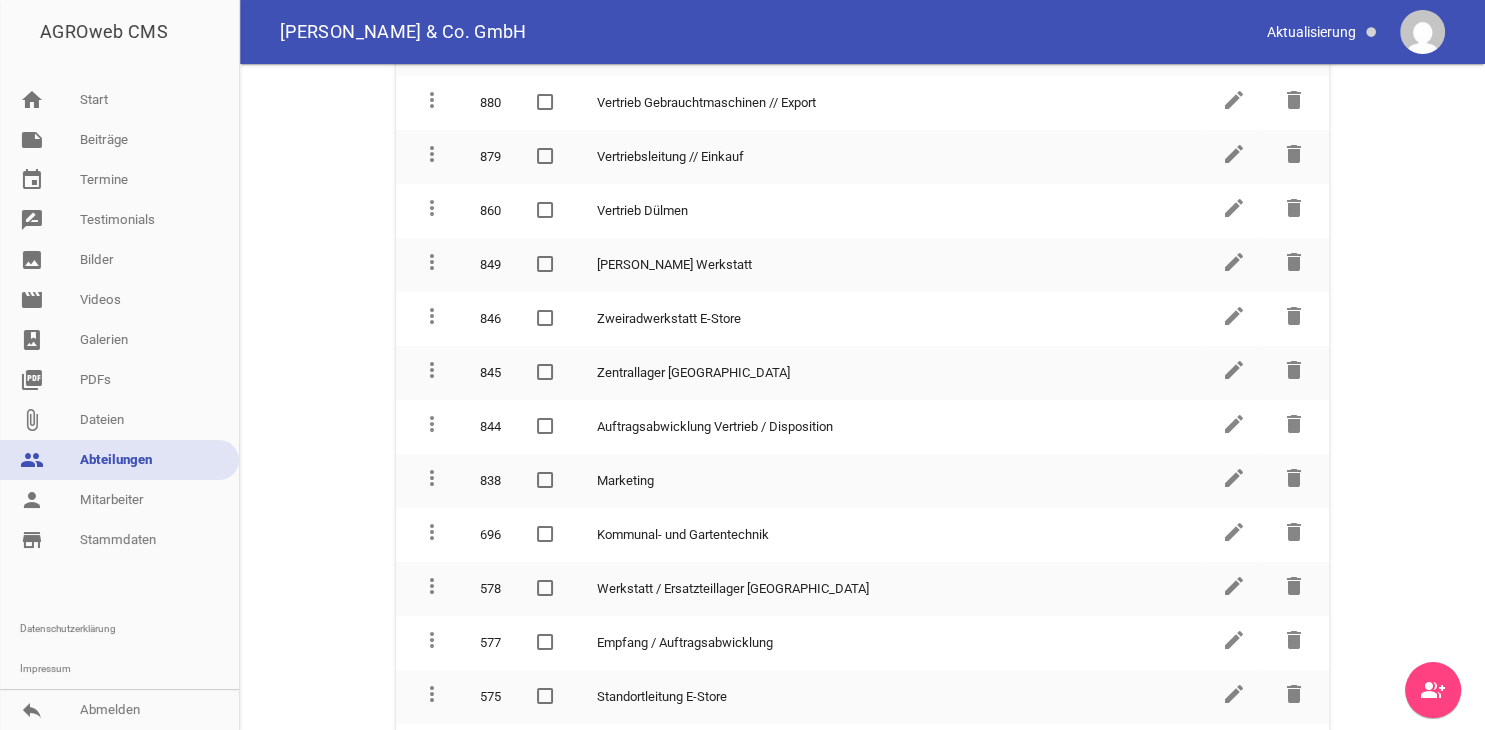 scroll, scrollTop: 242, scrollLeft: 0, axis: vertical 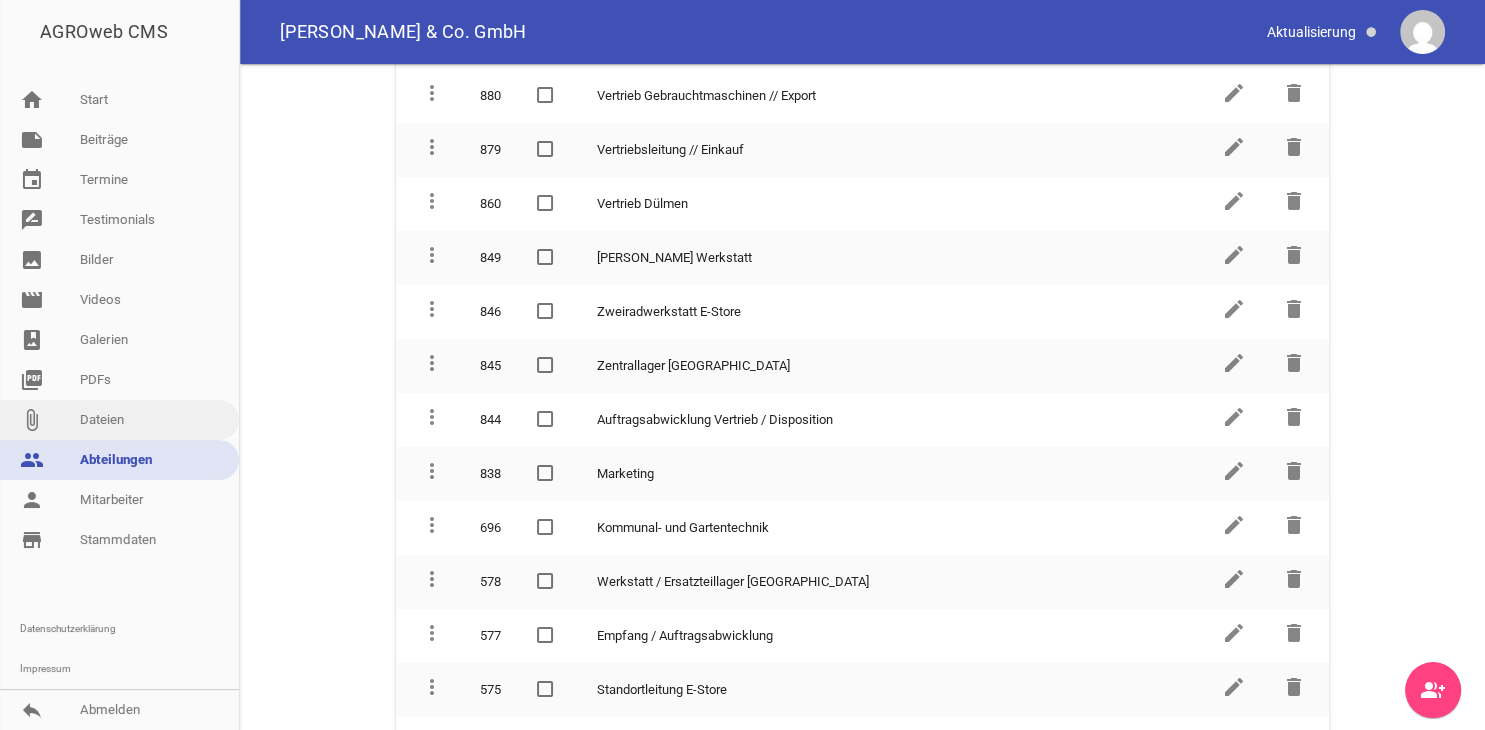 click on "attach_file Dateien" at bounding box center [119, 420] 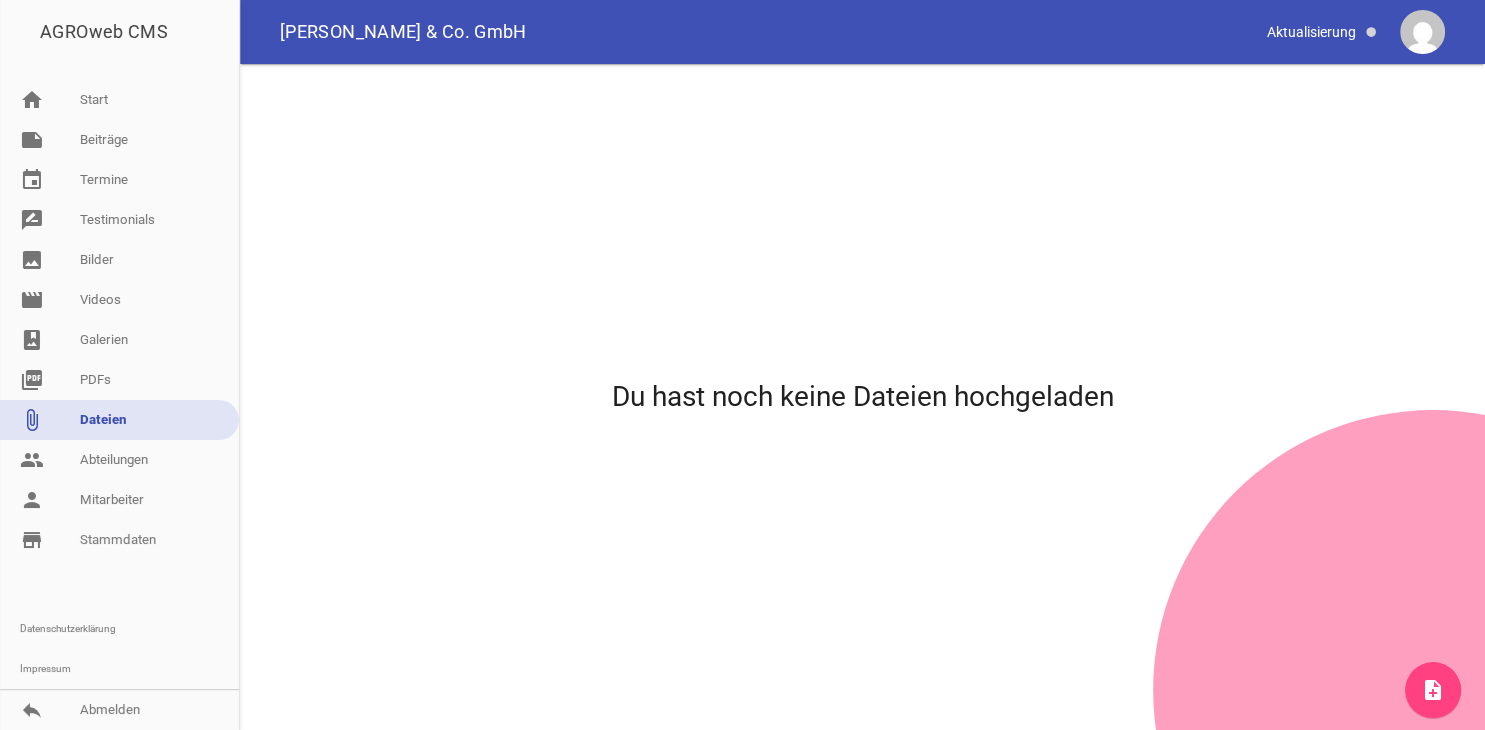 scroll, scrollTop: 0, scrollLeft: 0, axis: both 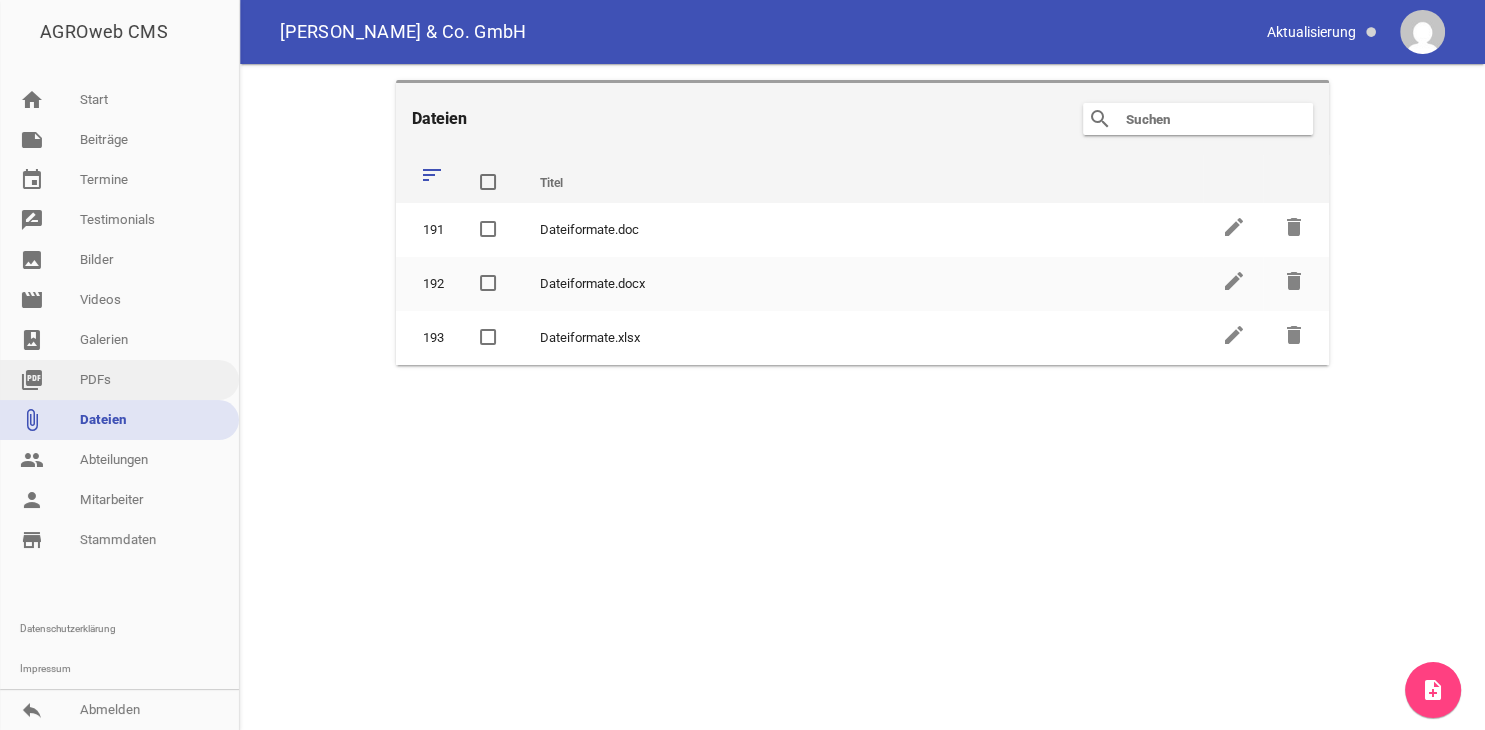 click on "picture_as_pdf PDFs" at bounding box center (119, 380) 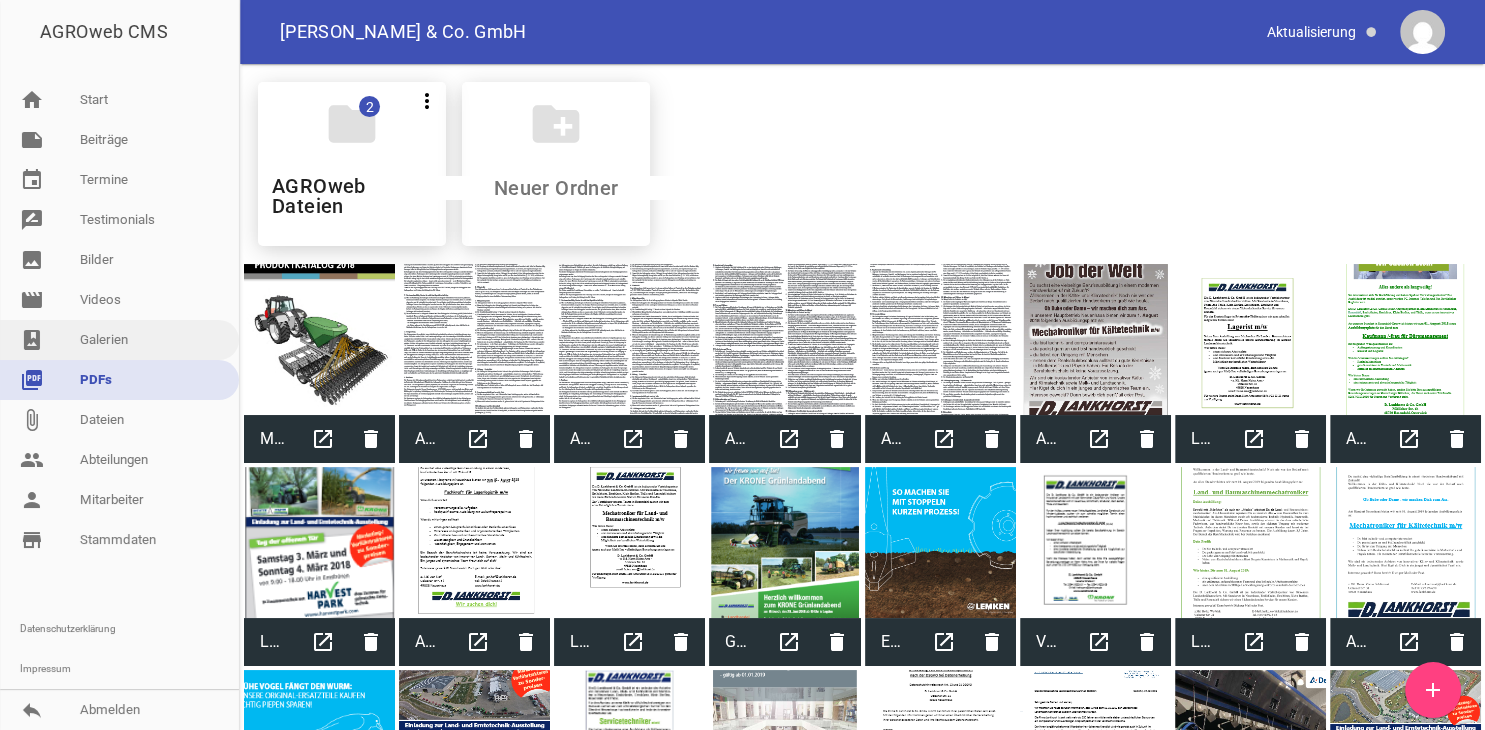 click on "photo_album Galerien" at bounding box center [119, 340] 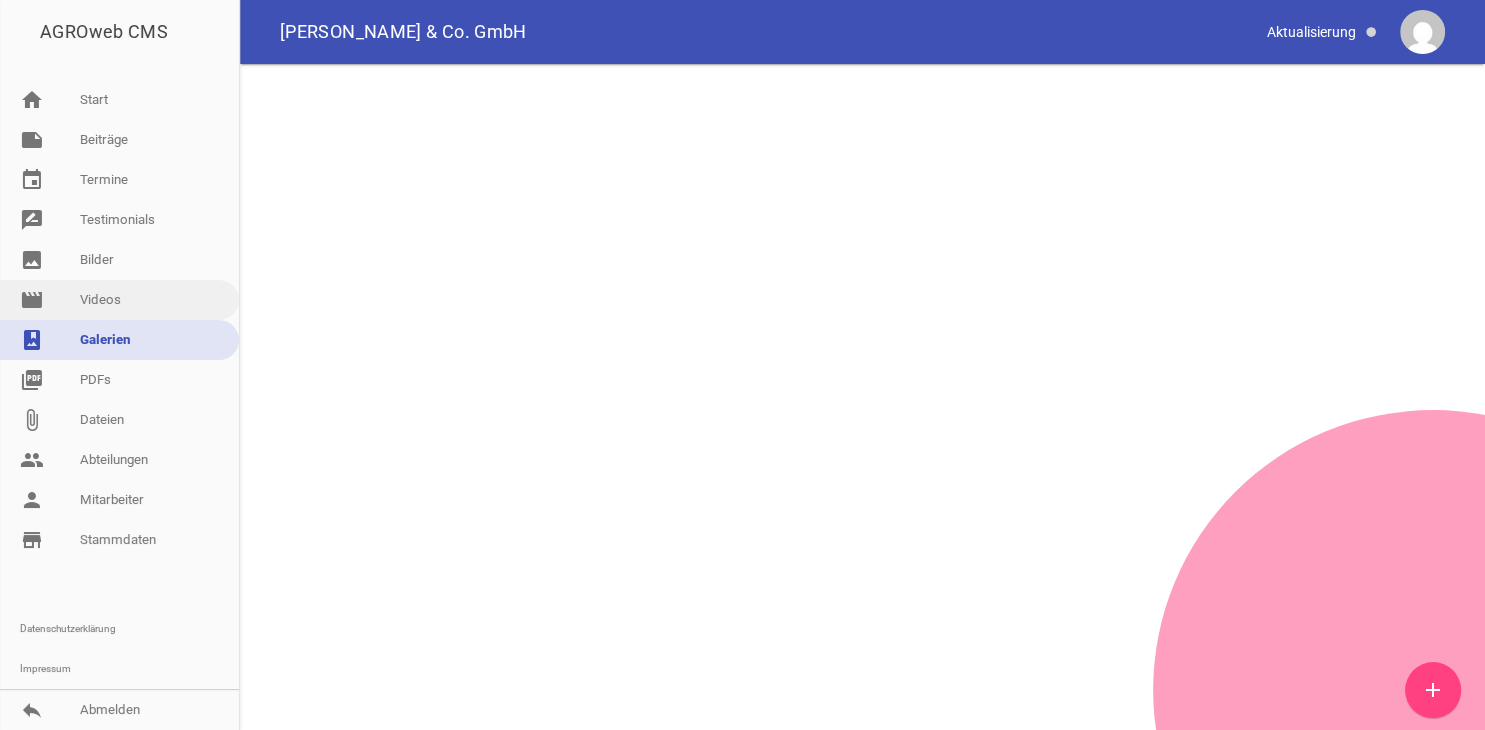 click on "movie Videos" at bounding box center (119, 300) 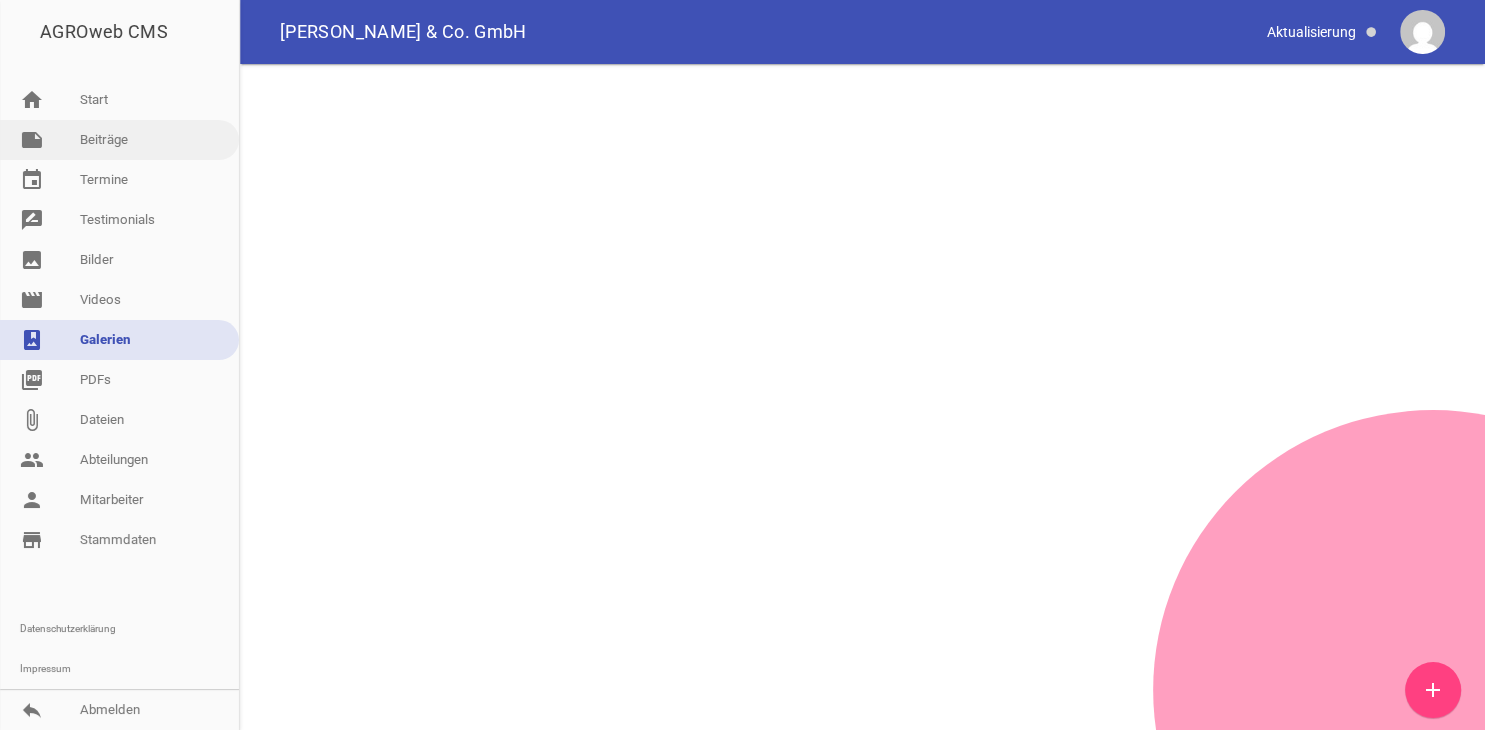 click on "note Beiträge" at bounding box center [119, 140] 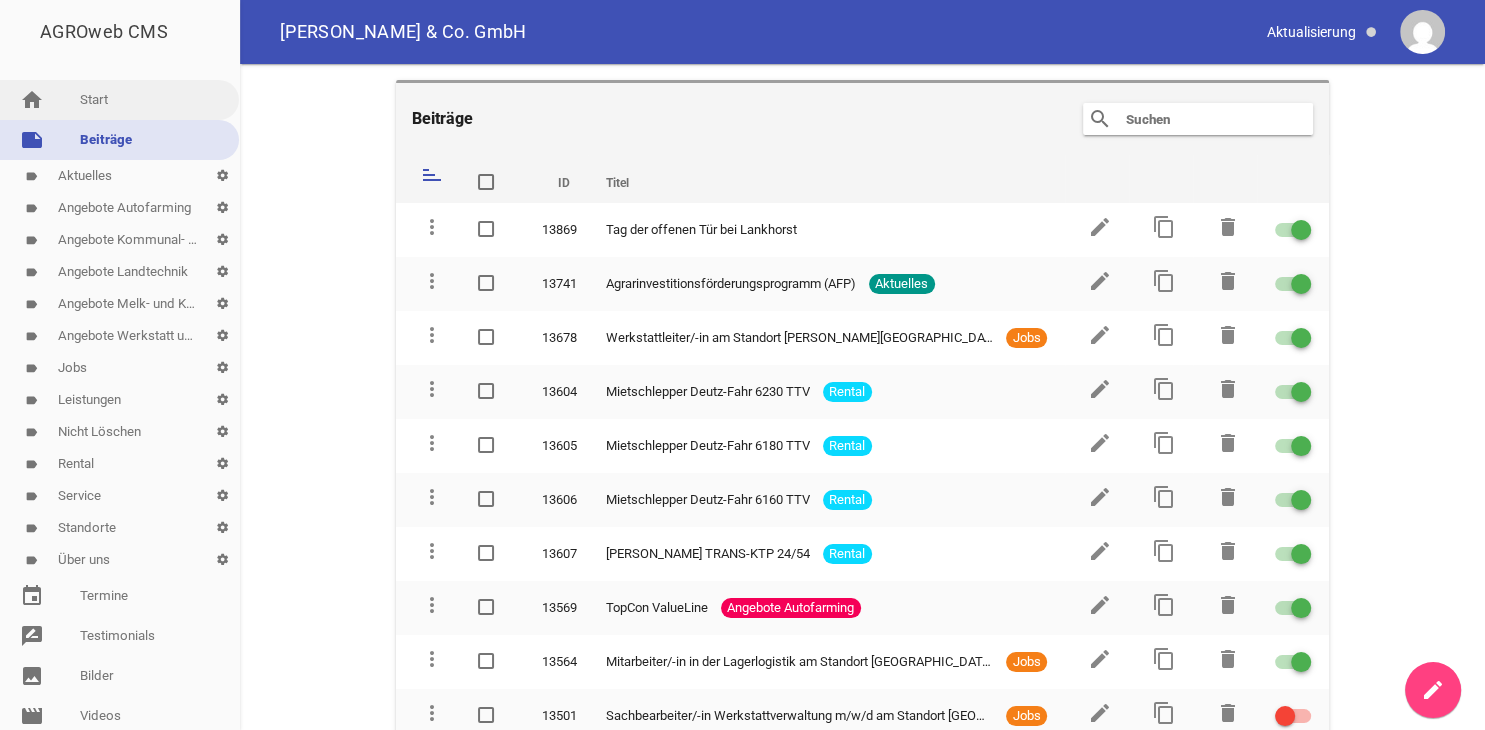 click on "home Start" at bounding box center (119, 100) 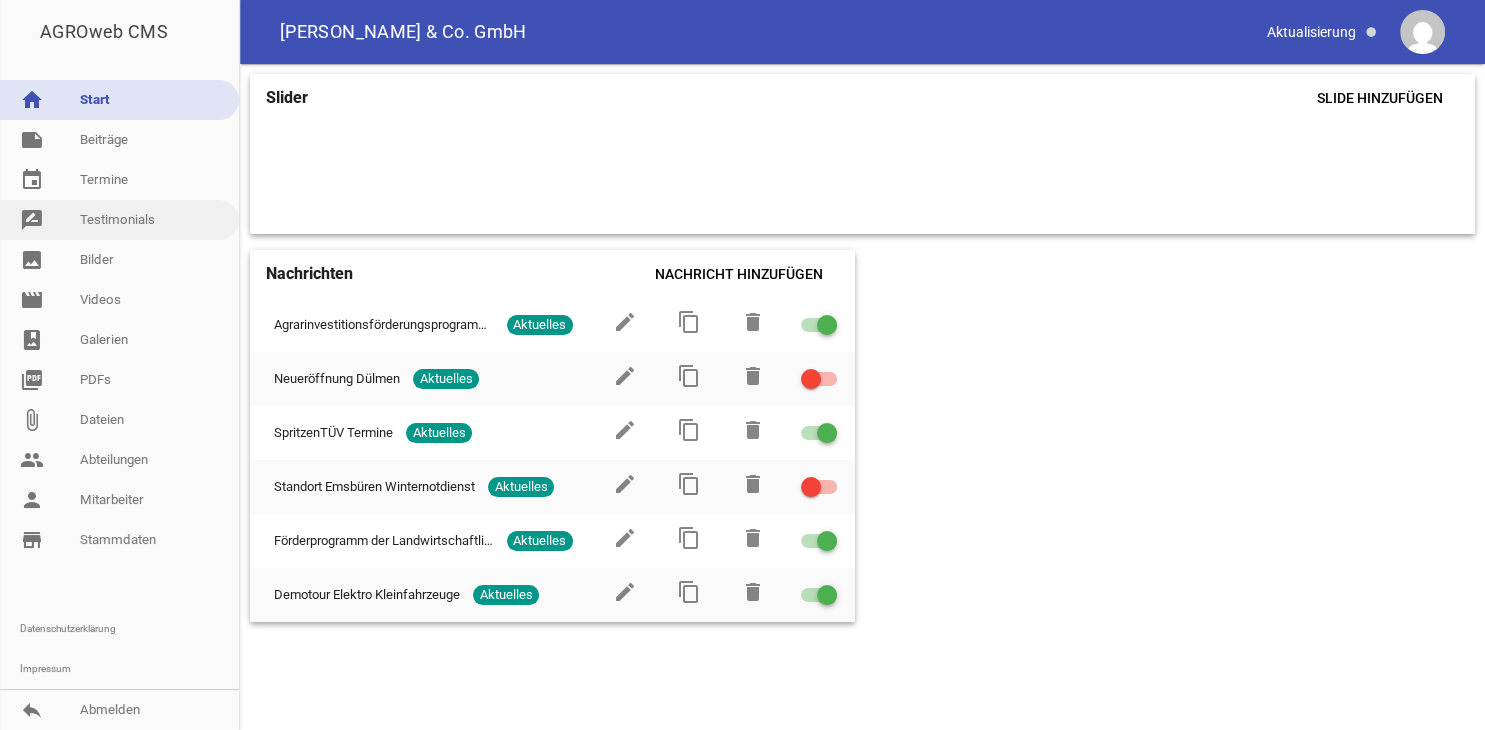 click on "rate_review Testimonials" at bounding box center (119, 220) 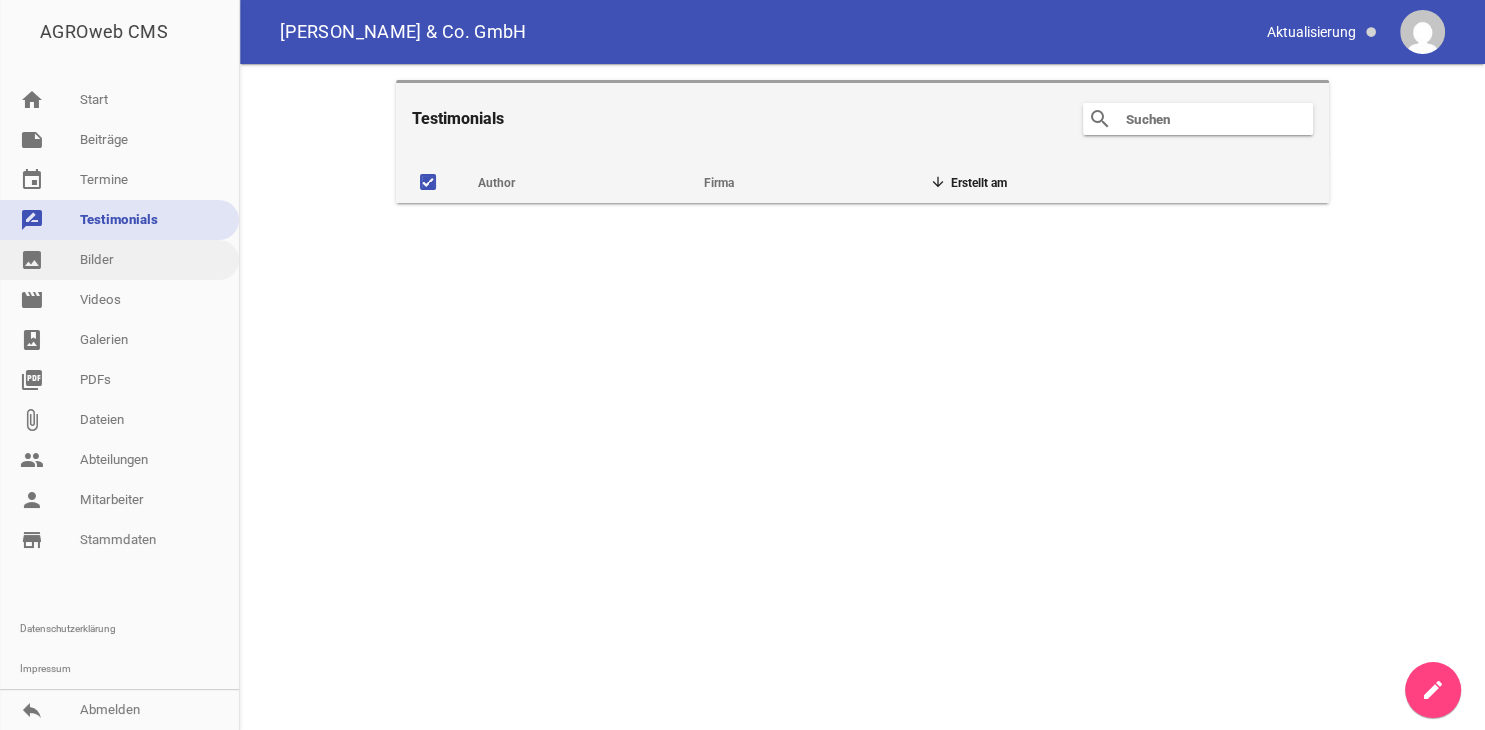 click on "image Bilder" at bounding box center [119, 260] 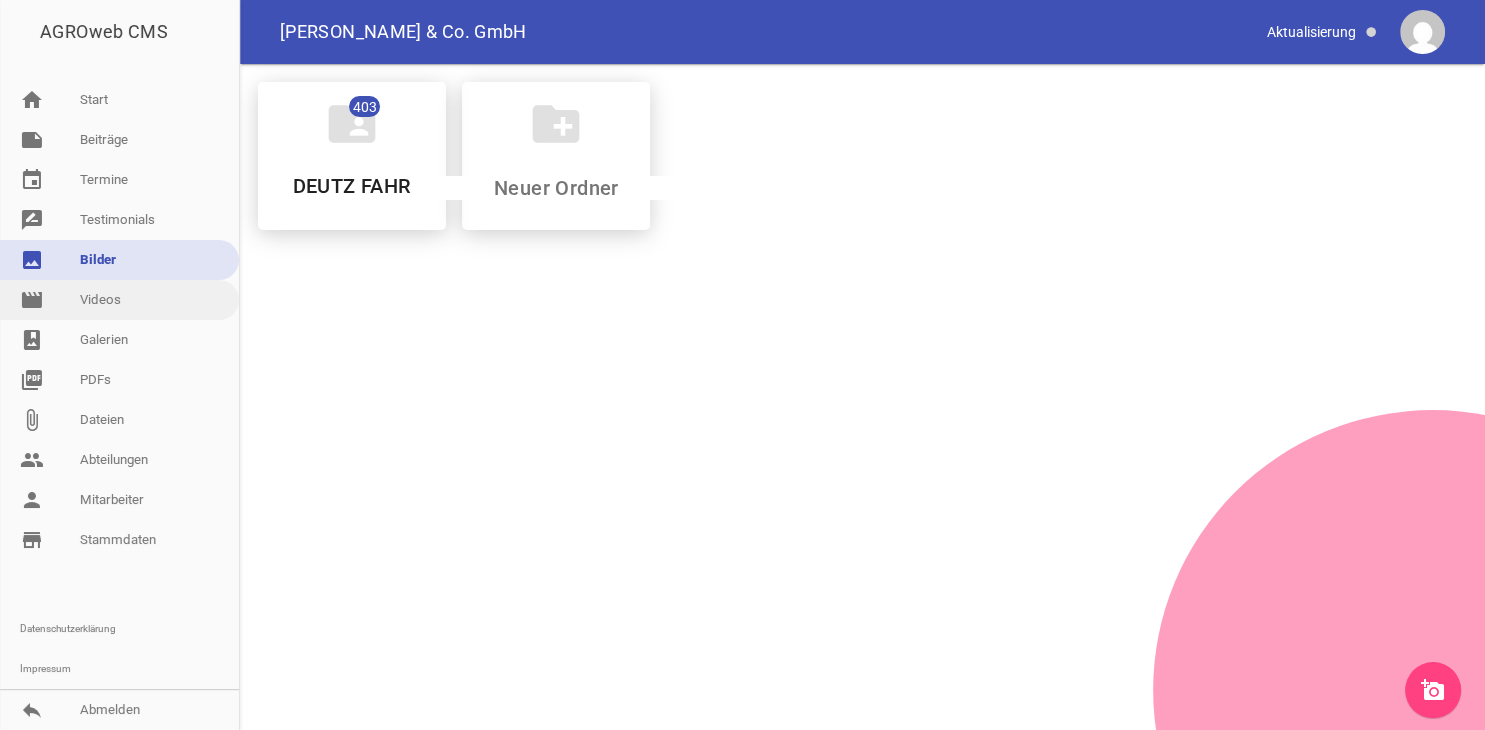 click on "movie Videos" at bounding box center [119, 300] 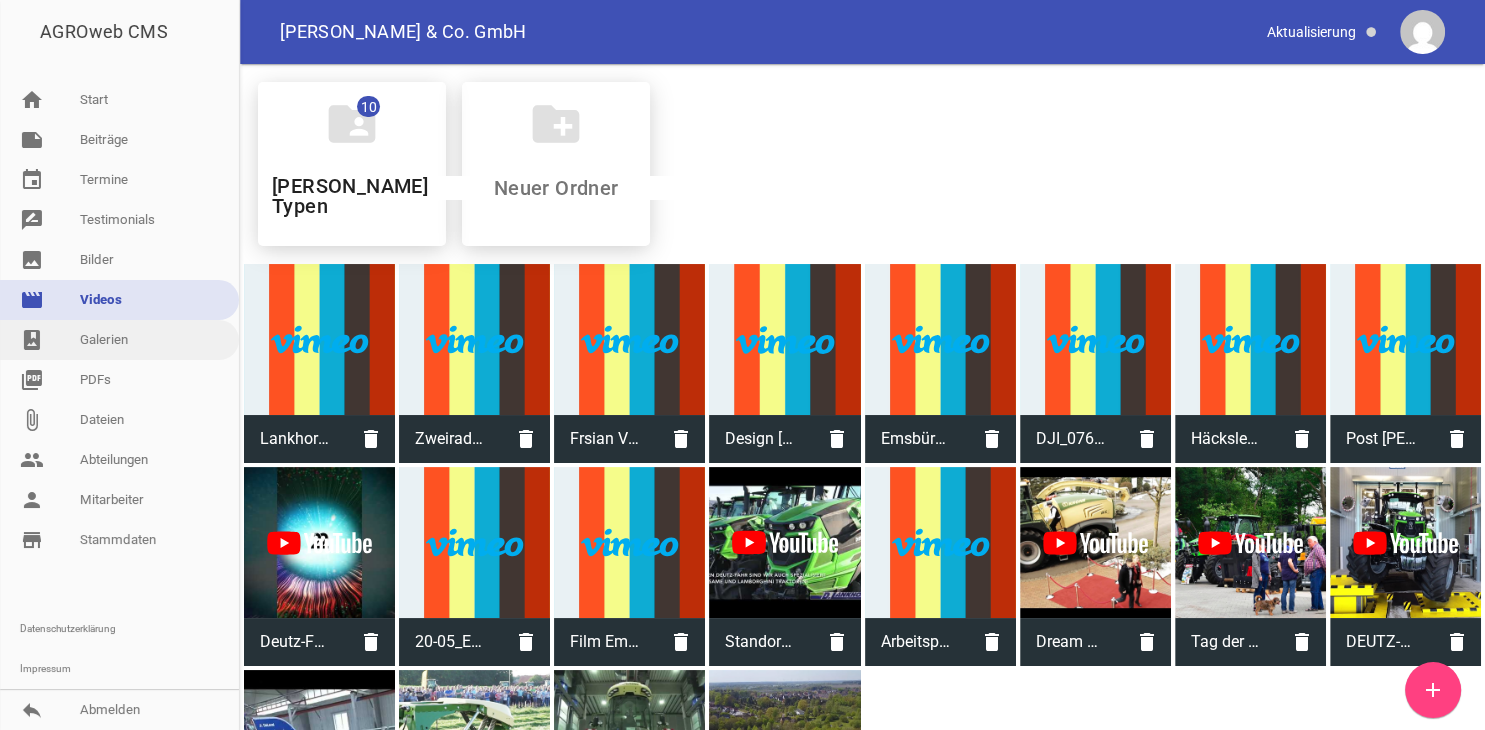 click on "photo_album Galerien" at bounding box center [119, 340] 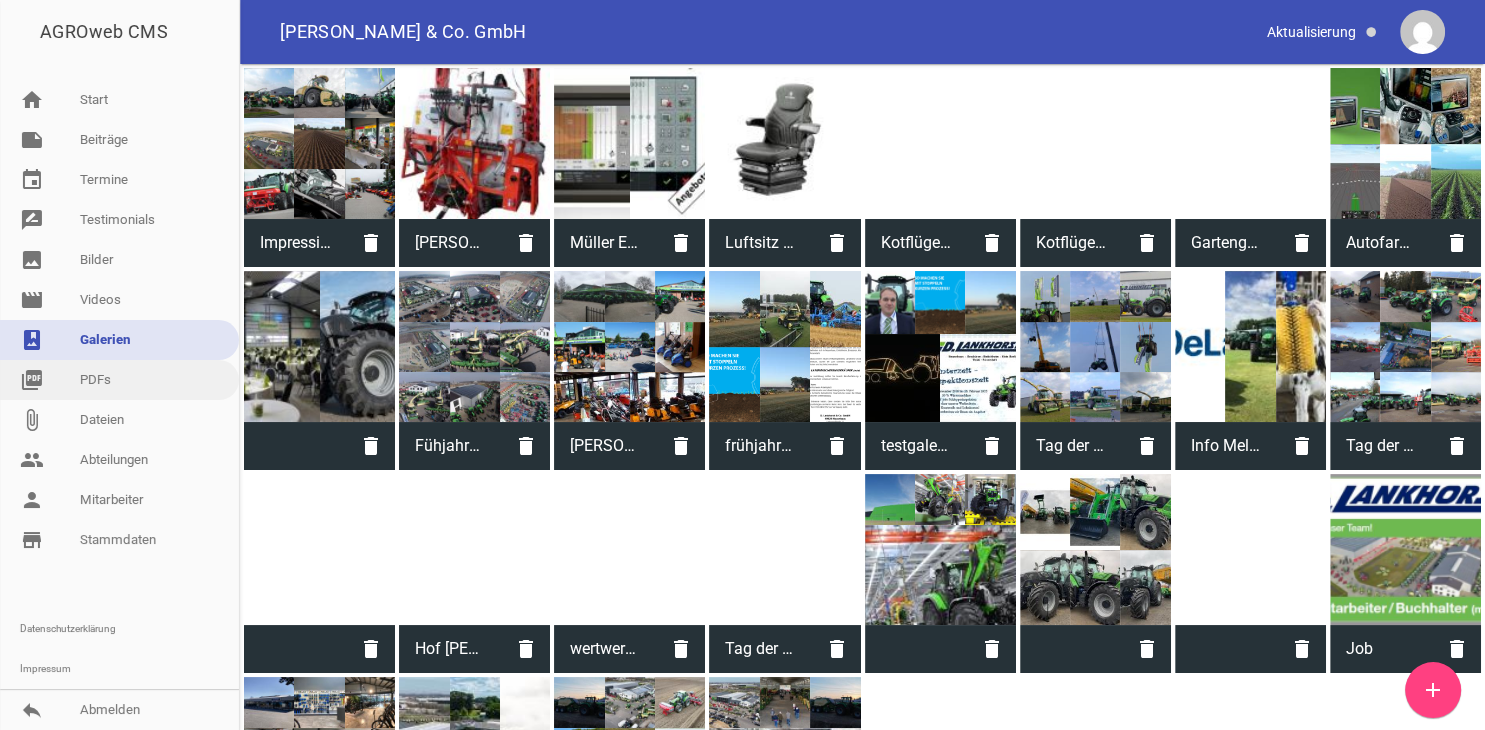click on "picture_as_pdf PDFs" at bounding box center [119, 380] 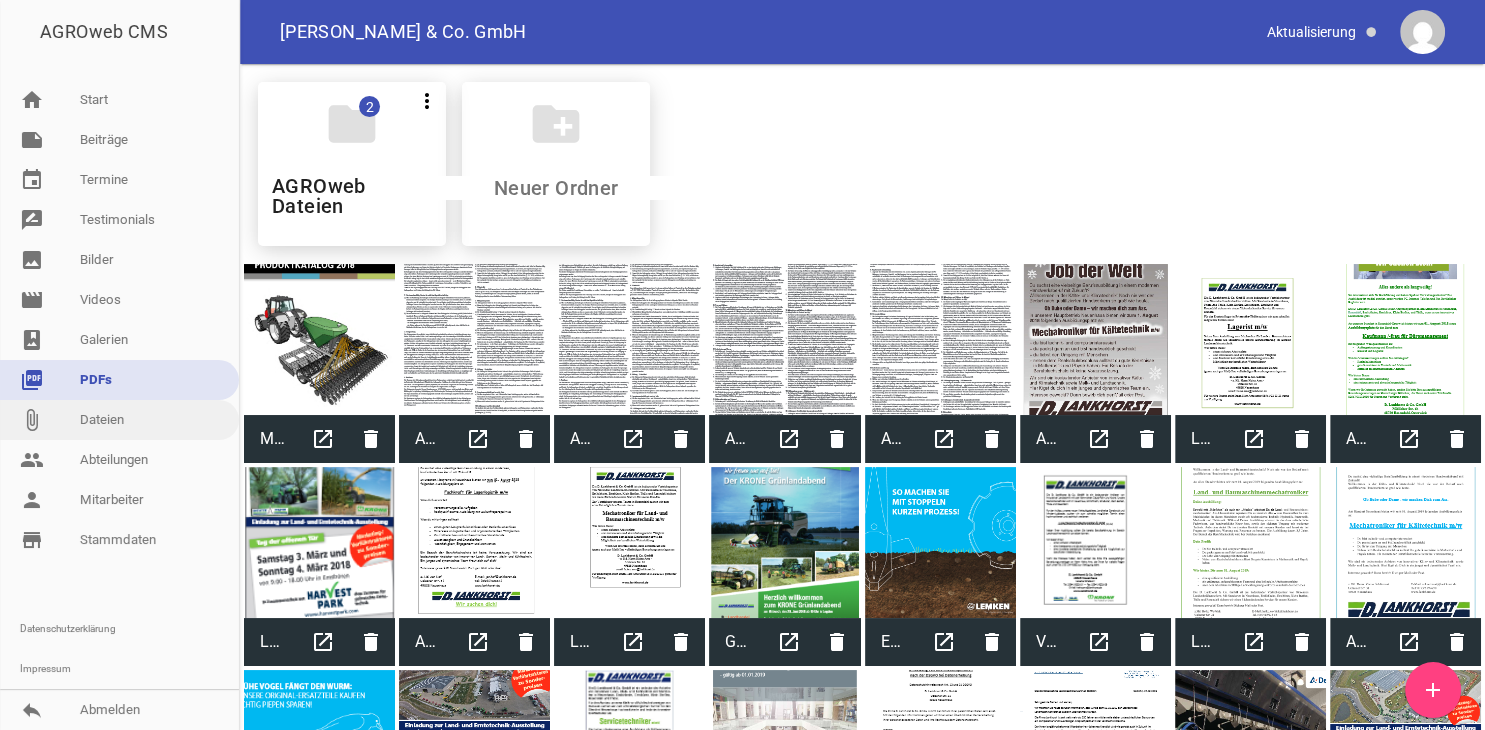 click on "attach_file Dateien" at bounding box center (119, 420) 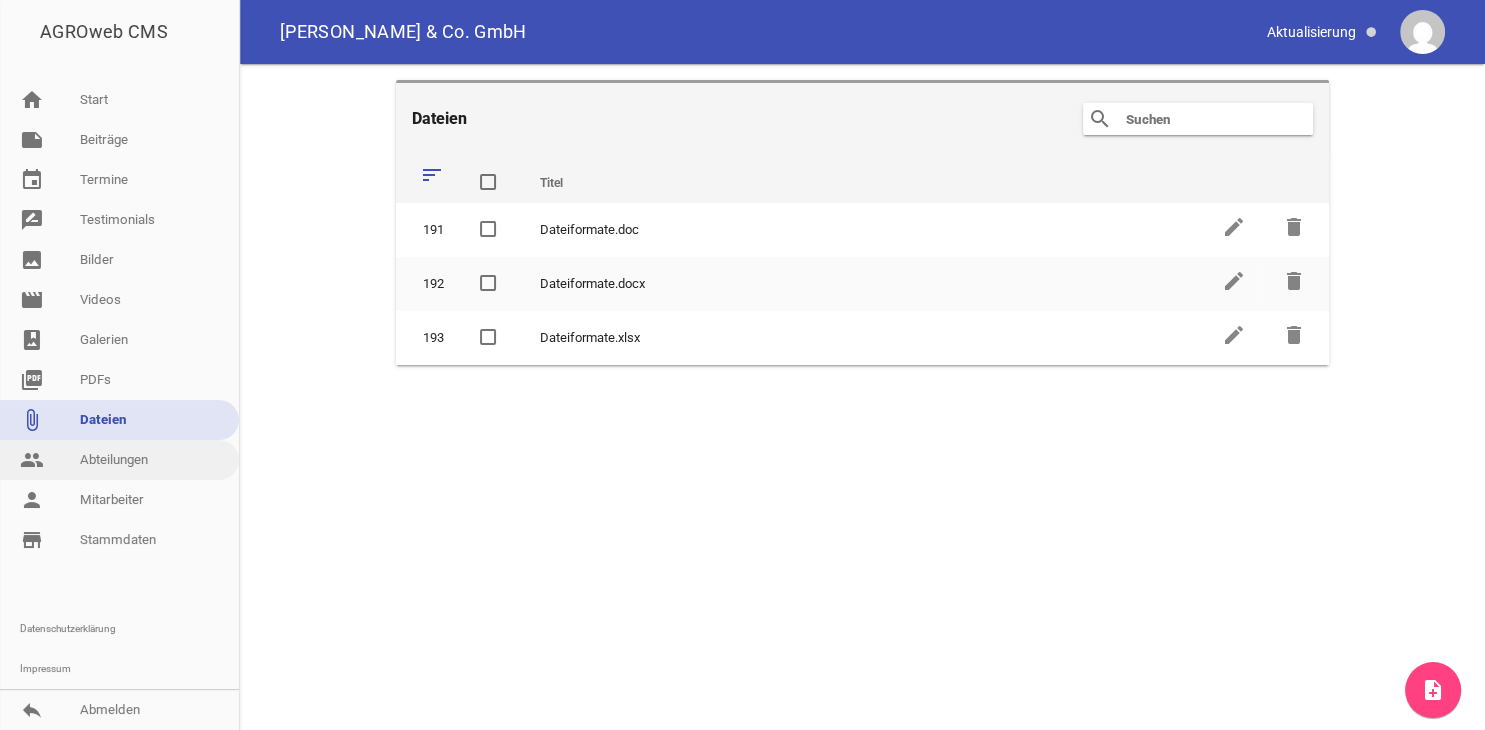 click on "people Abteilungen" at bounding box center (119, 460) 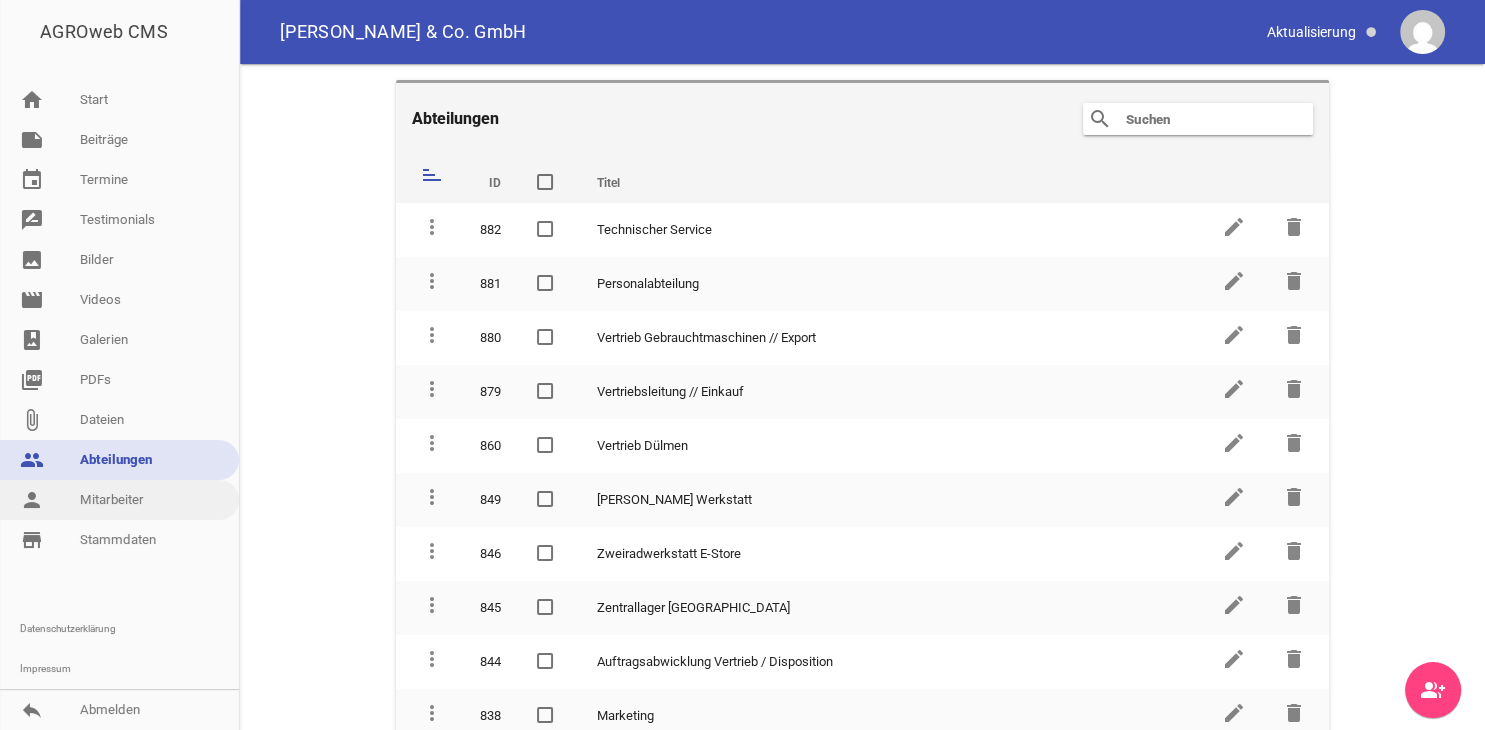 click on "person Mitarbeiter" at bounding box center [119, 500] 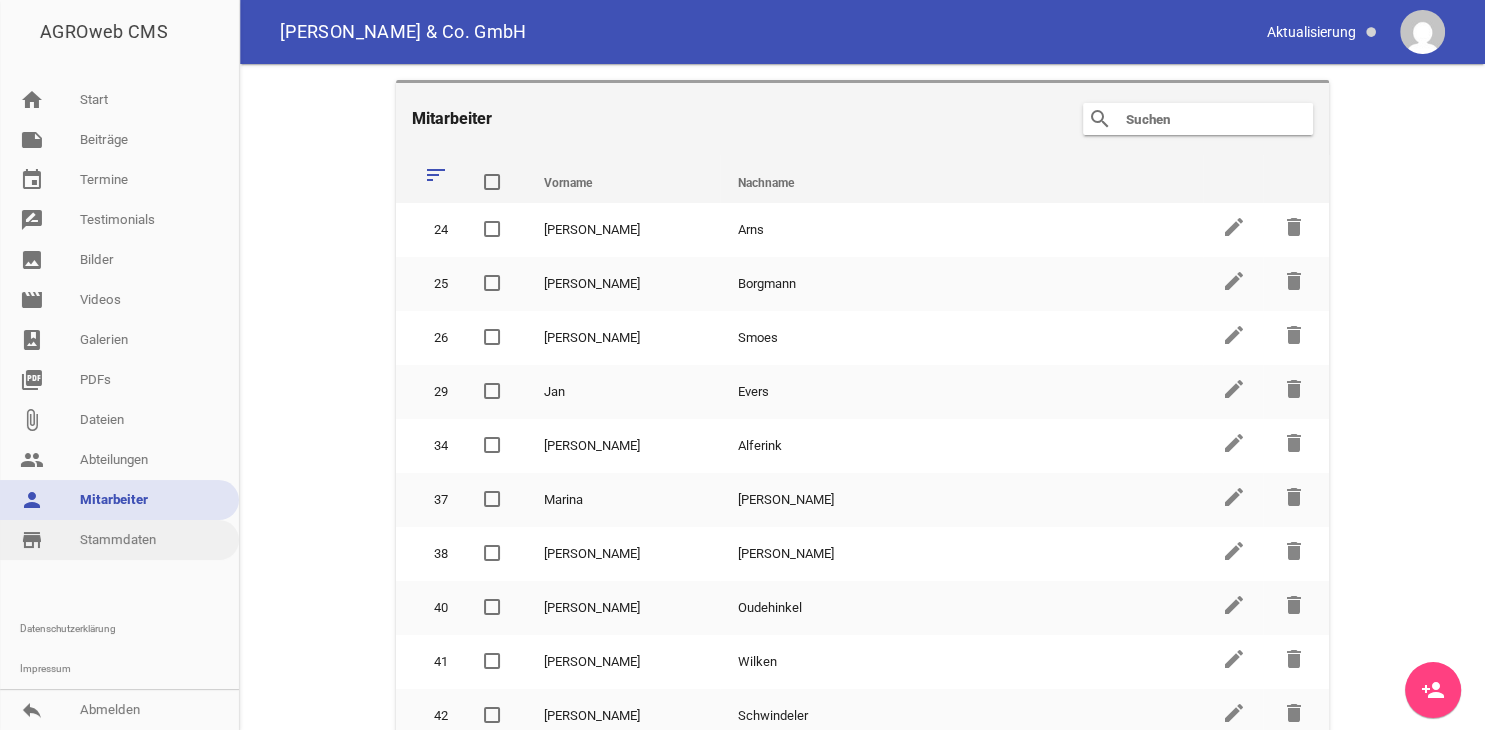 click on "store_mall_directory Stammdaten" at bounding box center [119, 540] 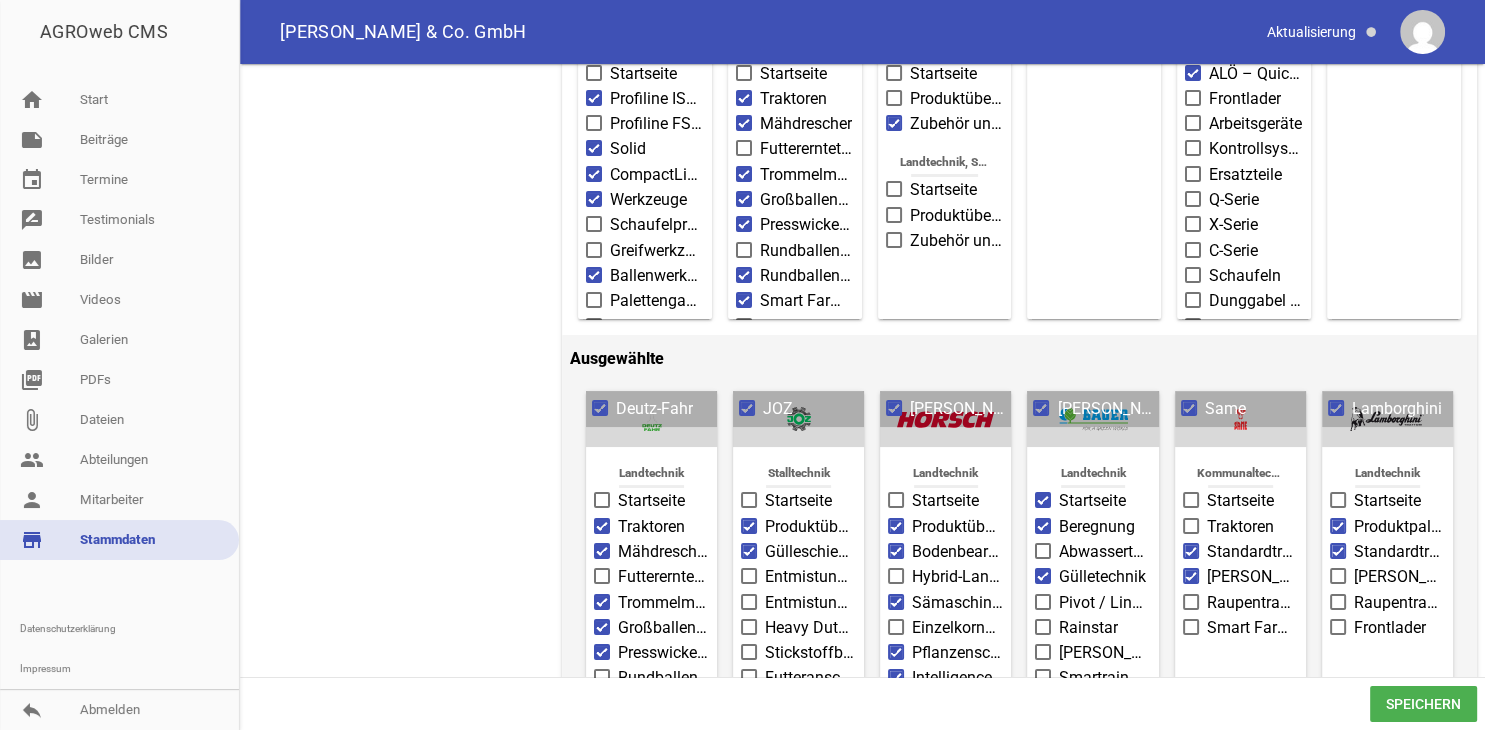 scroll, scrollTop: 0, scrollLeft: 0, axis: both 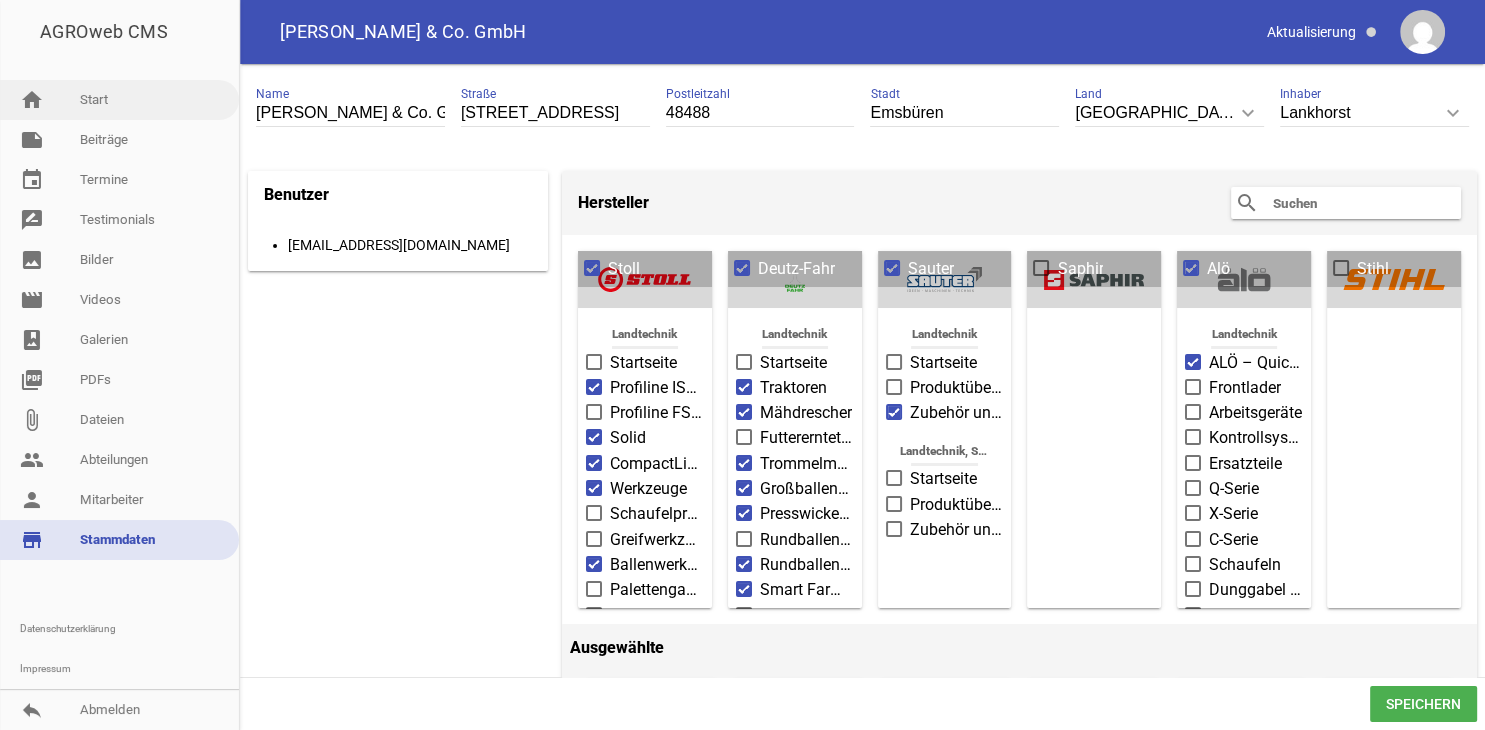 click on "home Start" at bounding box center [119, 100] 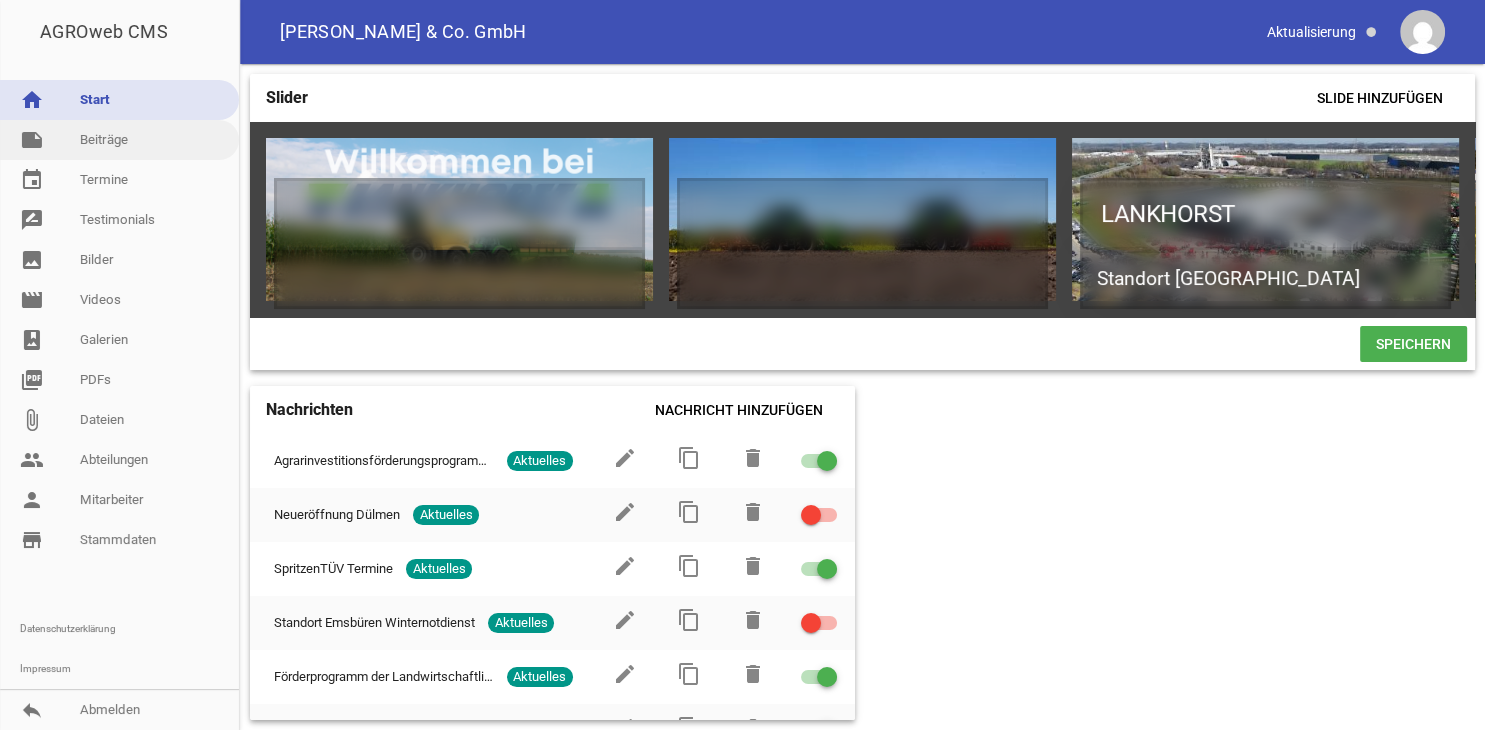 click on "note Beiträge" at bounding box center [119, 140] 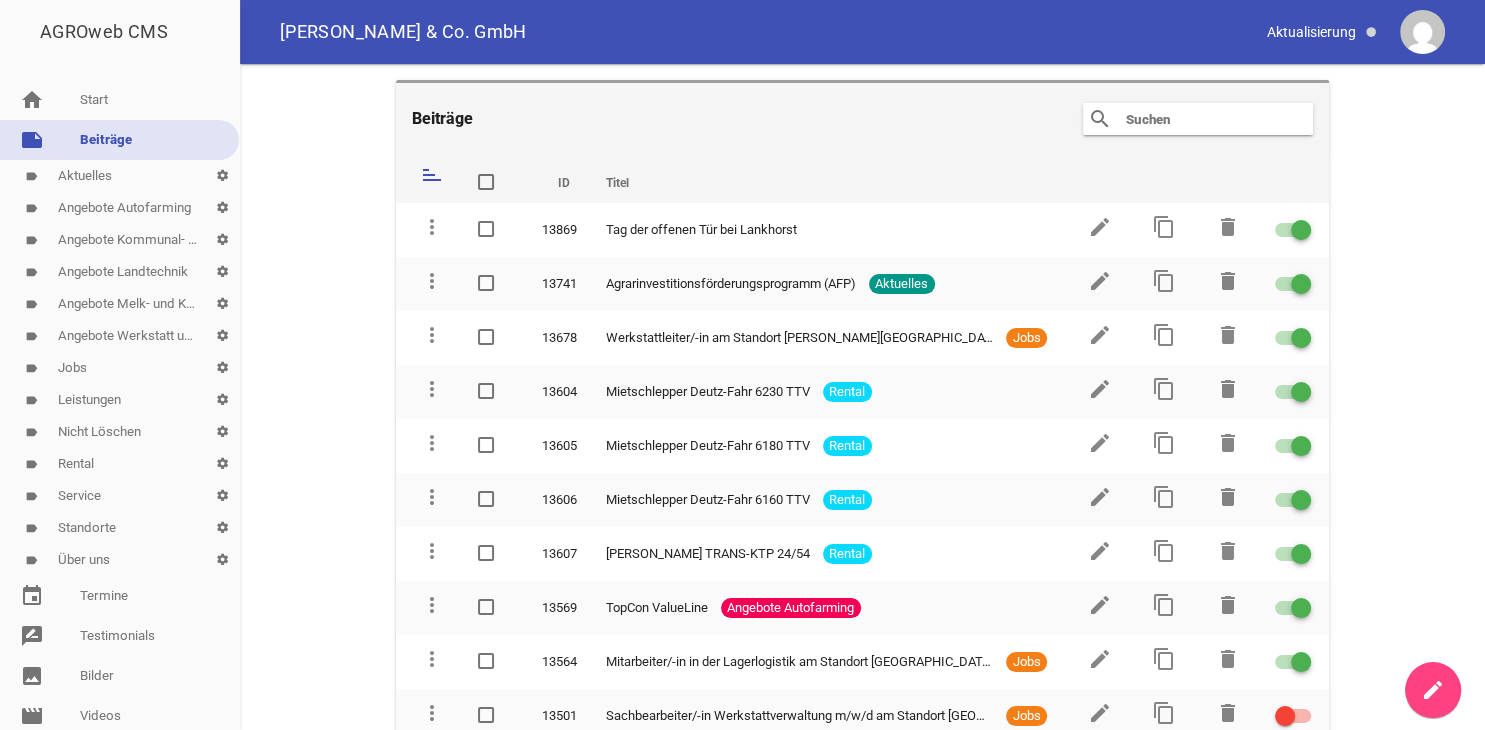 click on "note Beiträge" at bounding box center (119, 140) 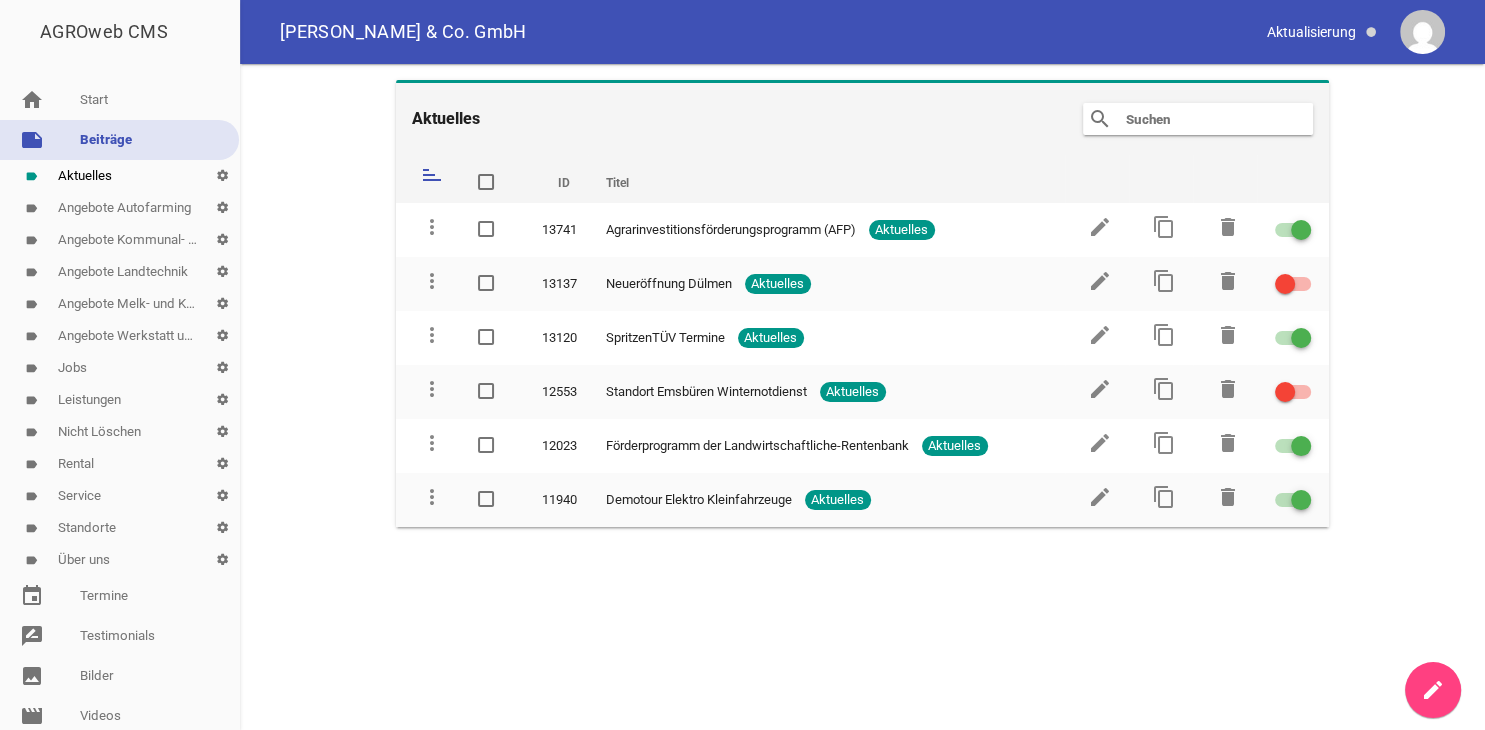 click on "label Service settings" at bounding box center [119, 496] 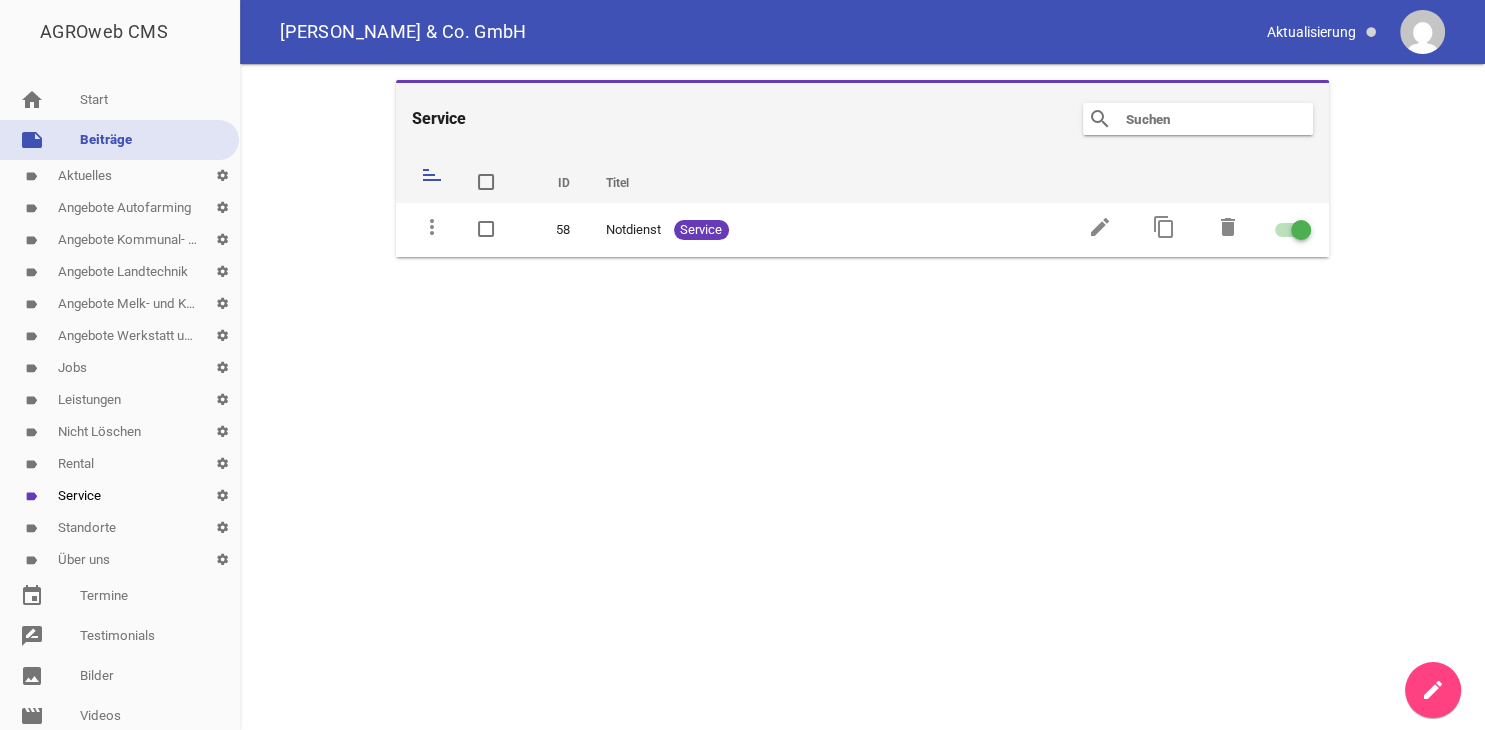 click on "label Standorte settings" at bounding box center (119, 528) 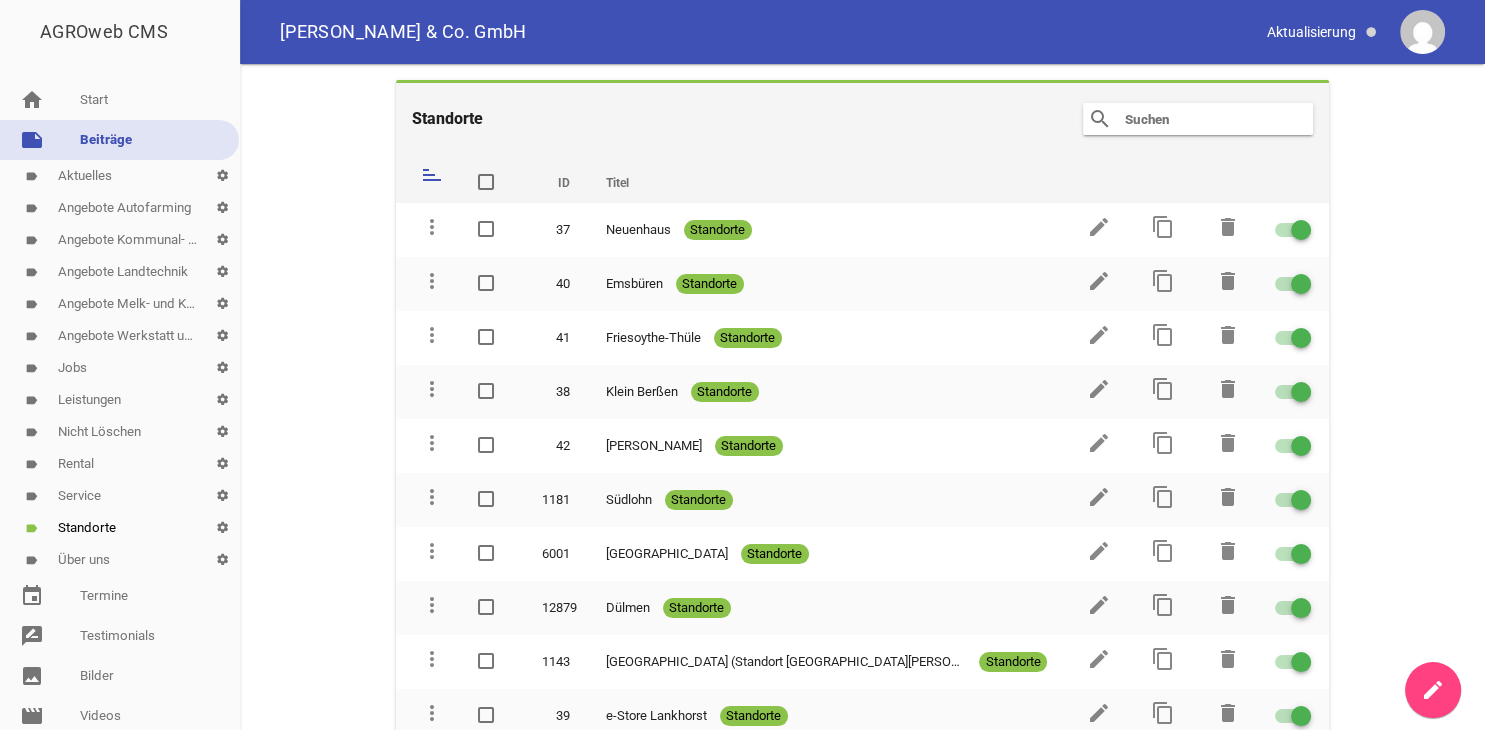 click on "label Über uns settings" at bounding box center (119, 560) 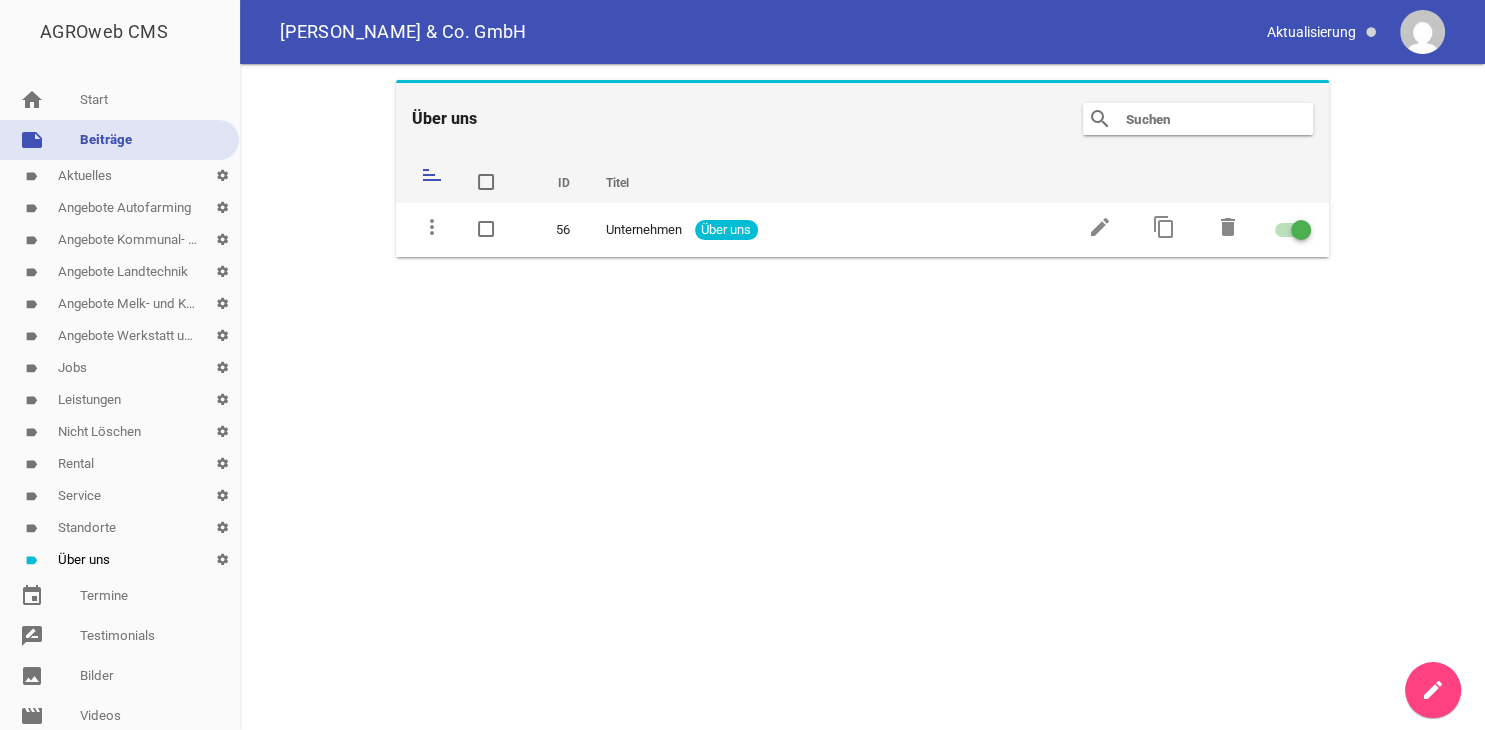 click on "label Rental settings" at bounding box center (119, 464) 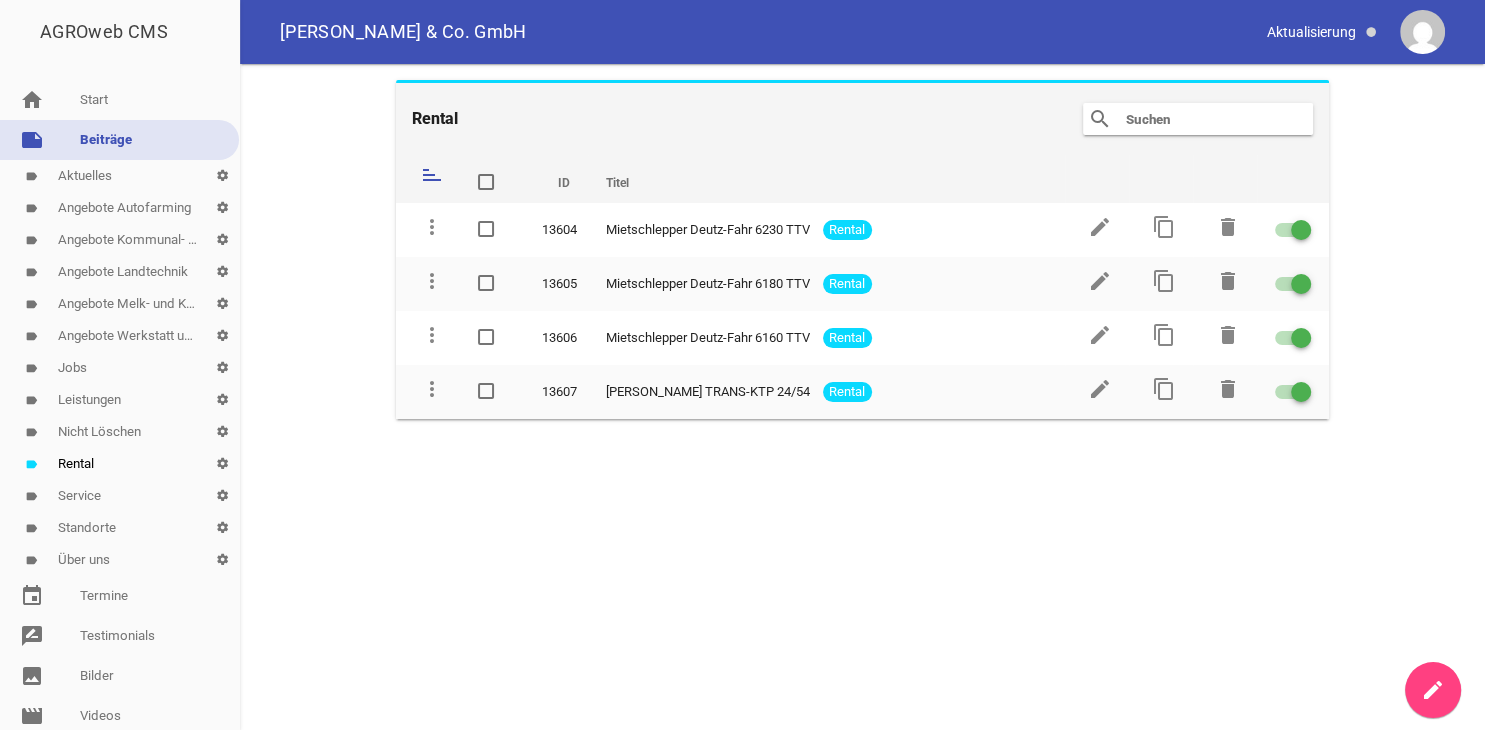 click on "label Nicht Löschen settings" at bounding box center (119, 432) 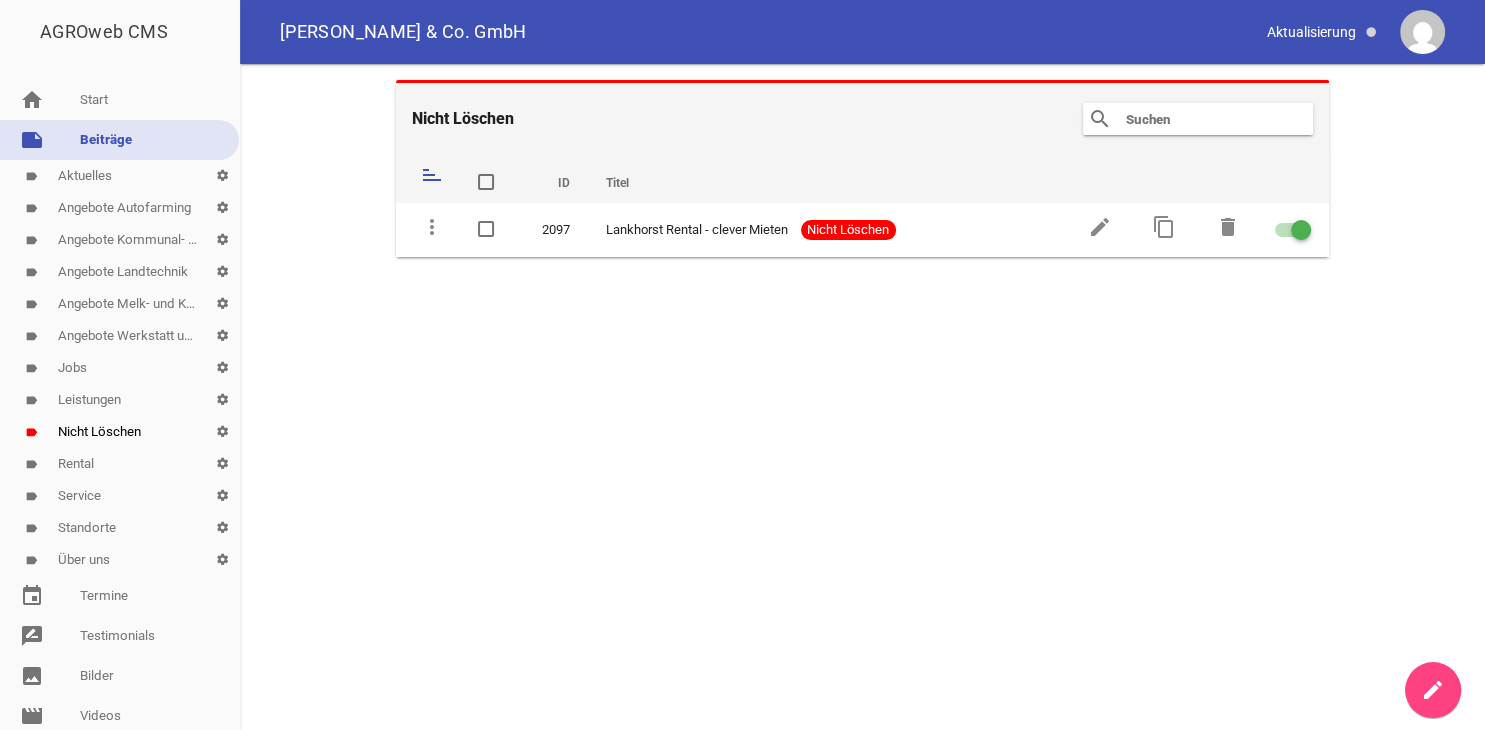 click on "label Leistungen settings" at bounding box center [119, 400] 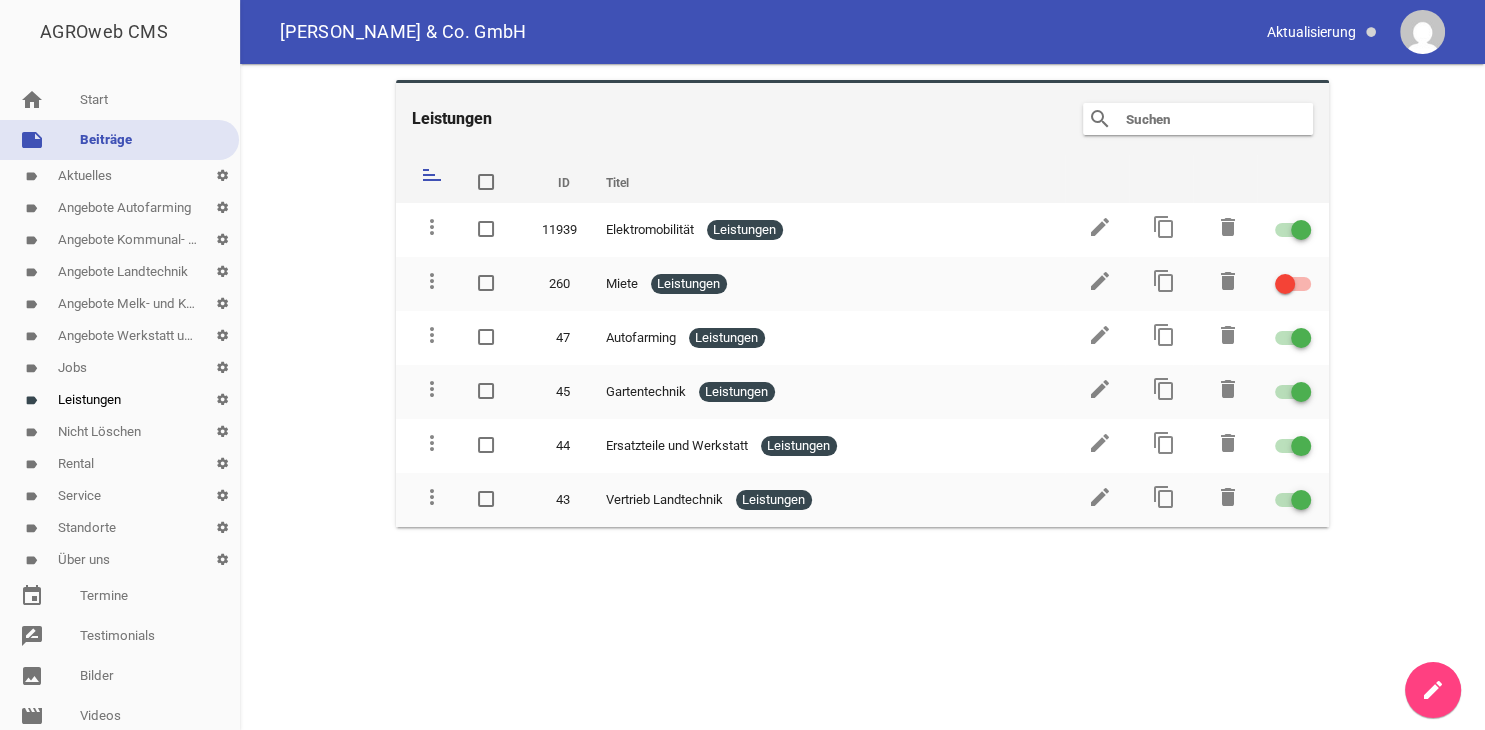 click on "label Jobs settings" at bounding box center [119, 368] 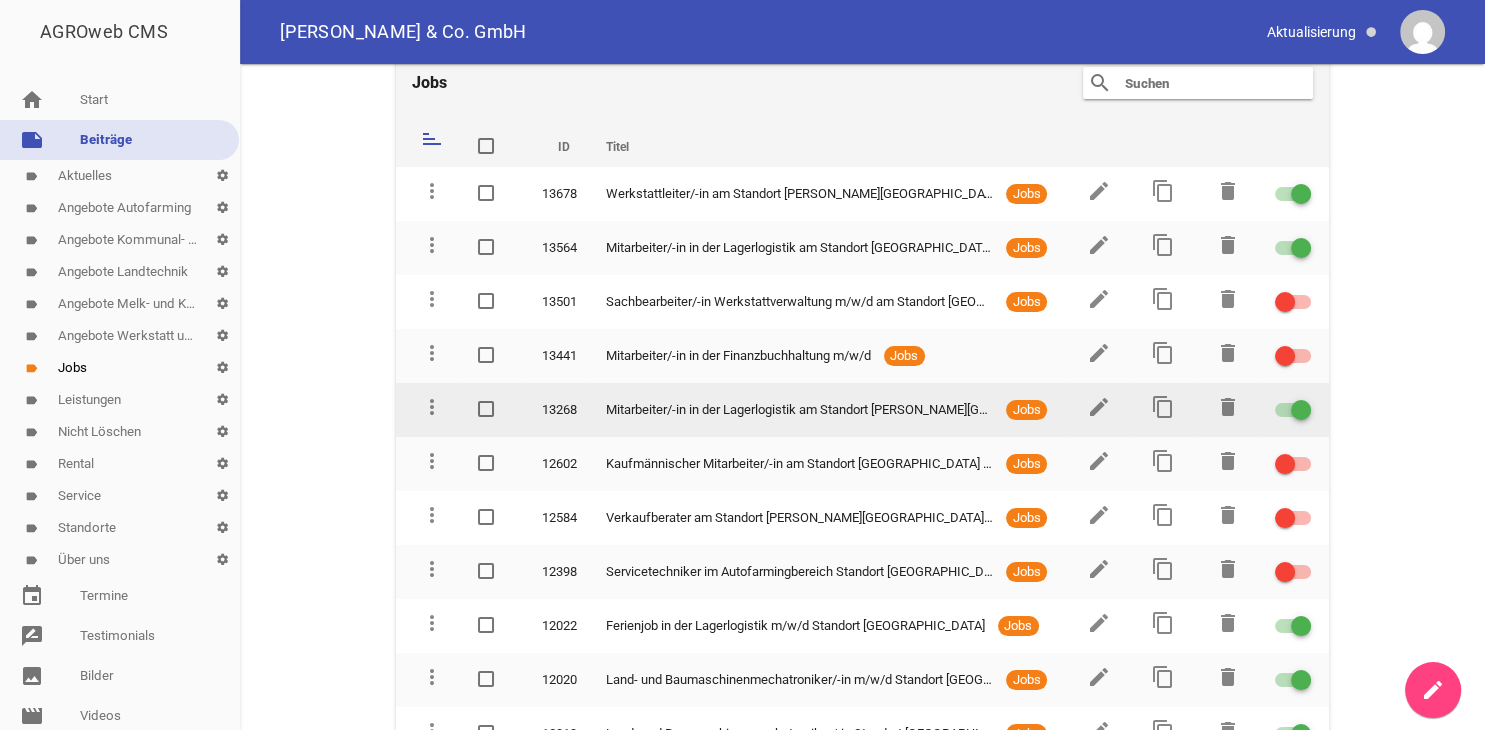 scroll, scrollTop: 0, scrollLeft: 0, axis: both 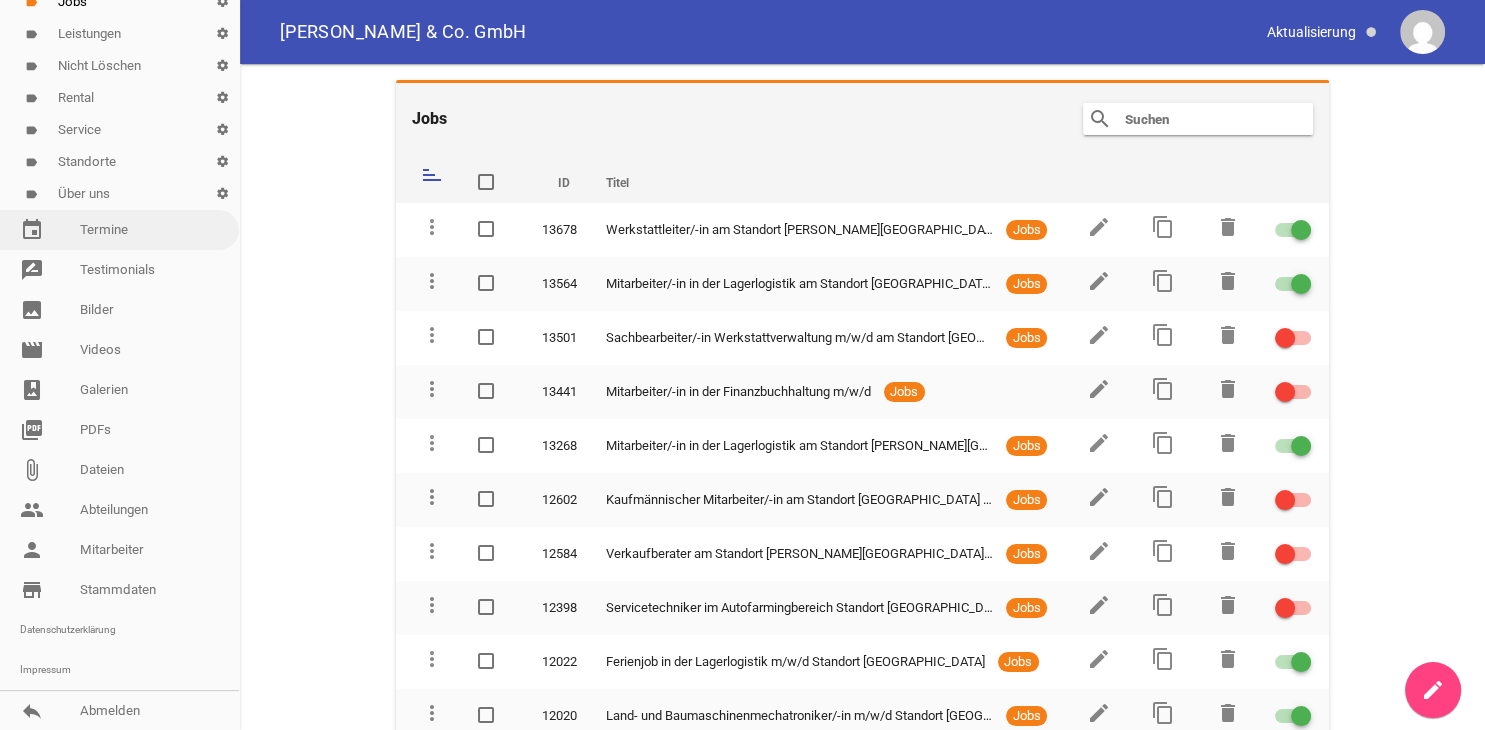 click on "event Termine" at bounding box center (119, 230) 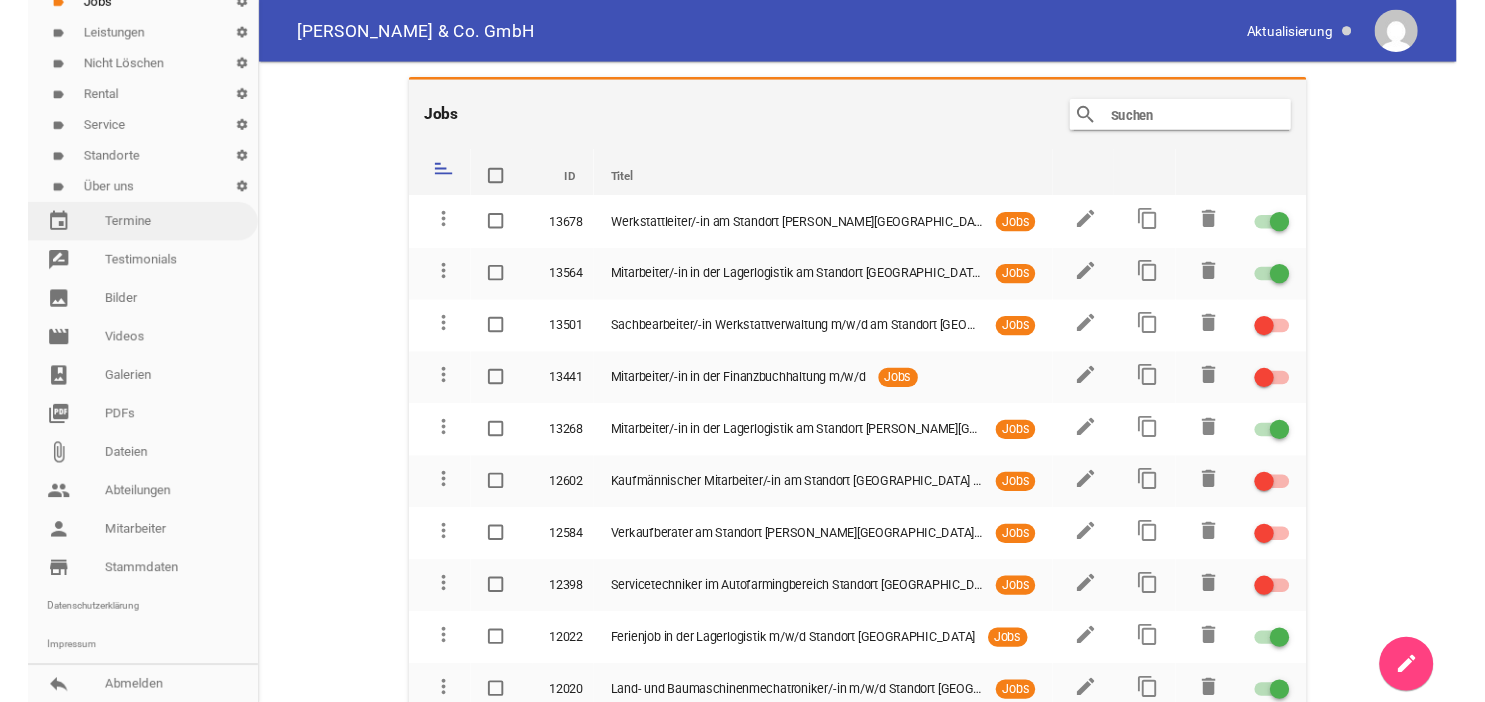 scroll, scrollTop: 0, scrollLeft: 0, axis: both 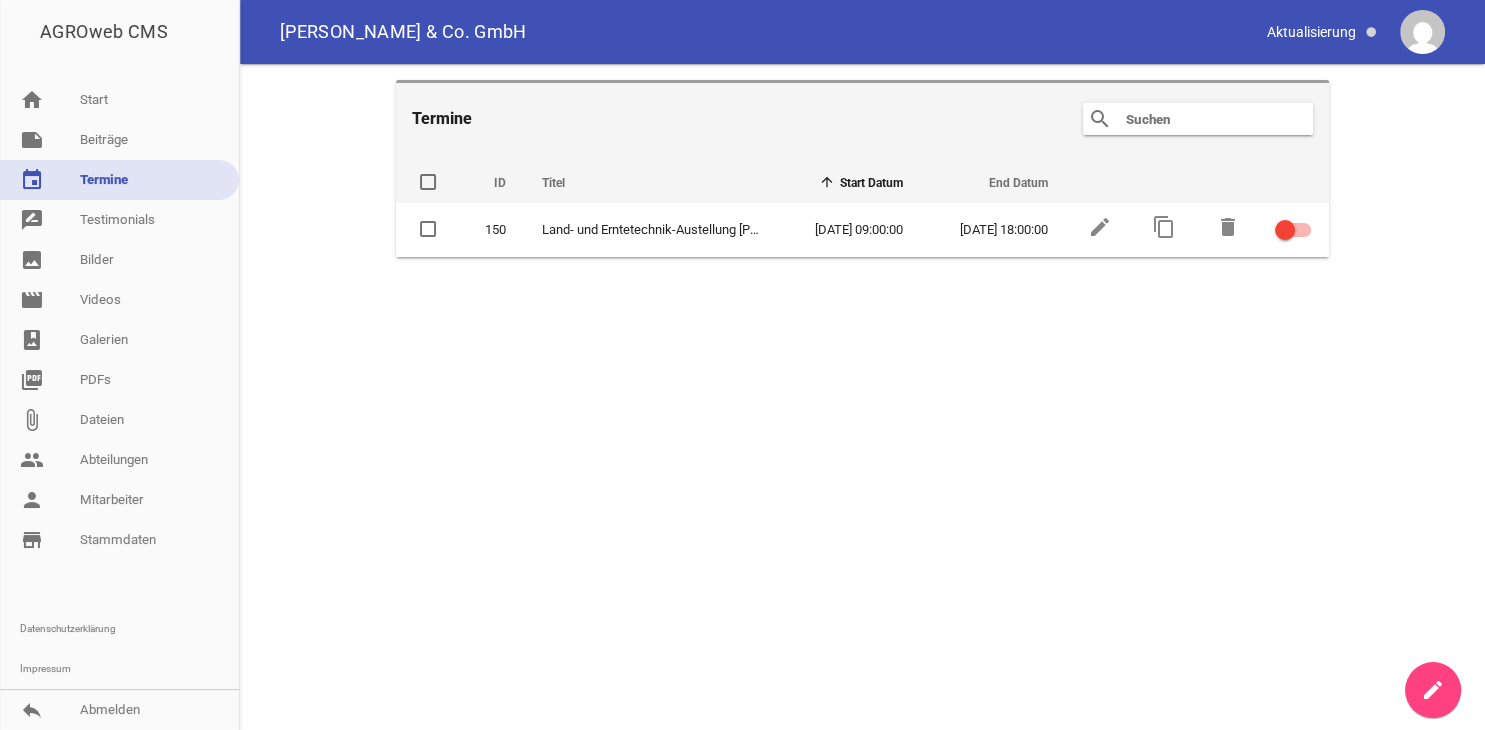 click on "rate_review Testimonials" at bounding box center [119, 220] 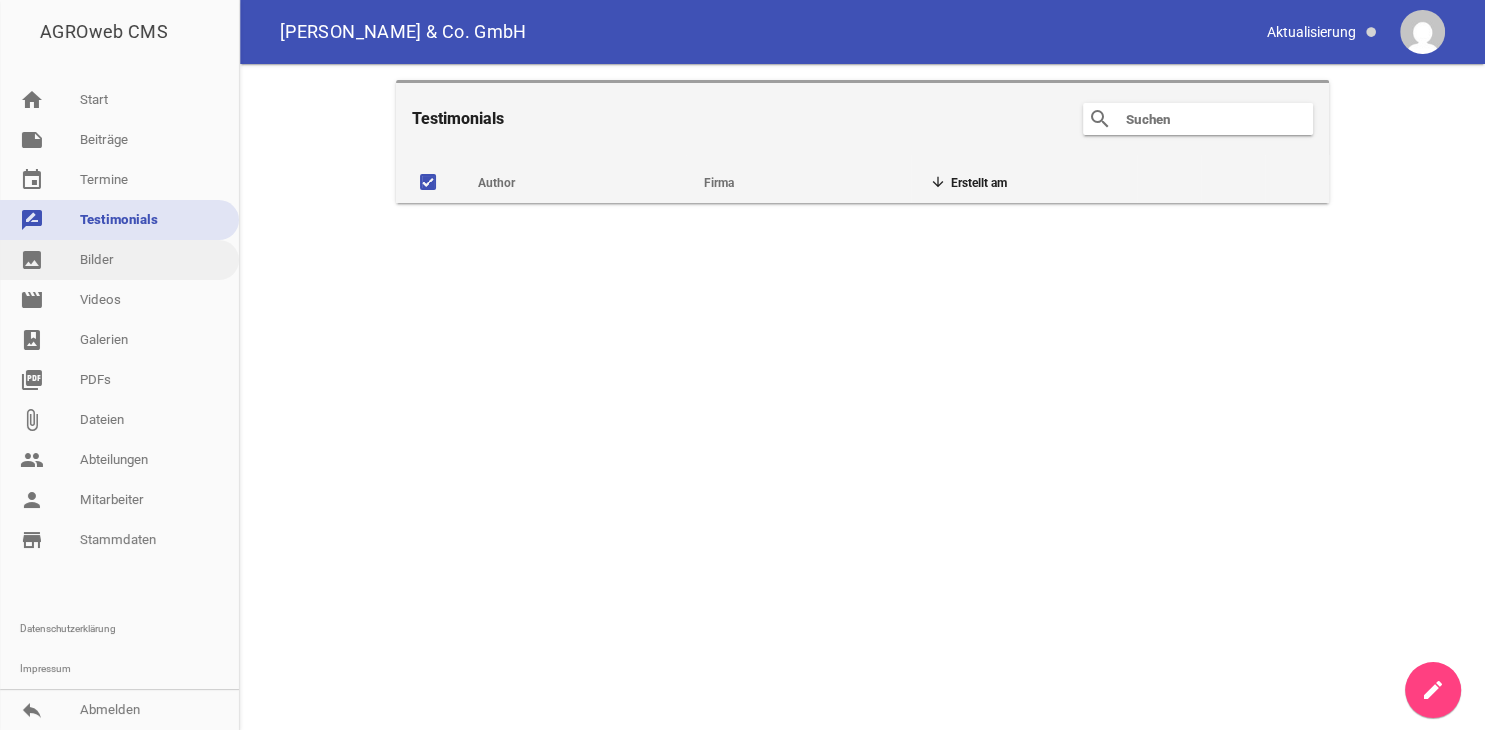 click on "image Bilder" at bounding box center (119, 260) 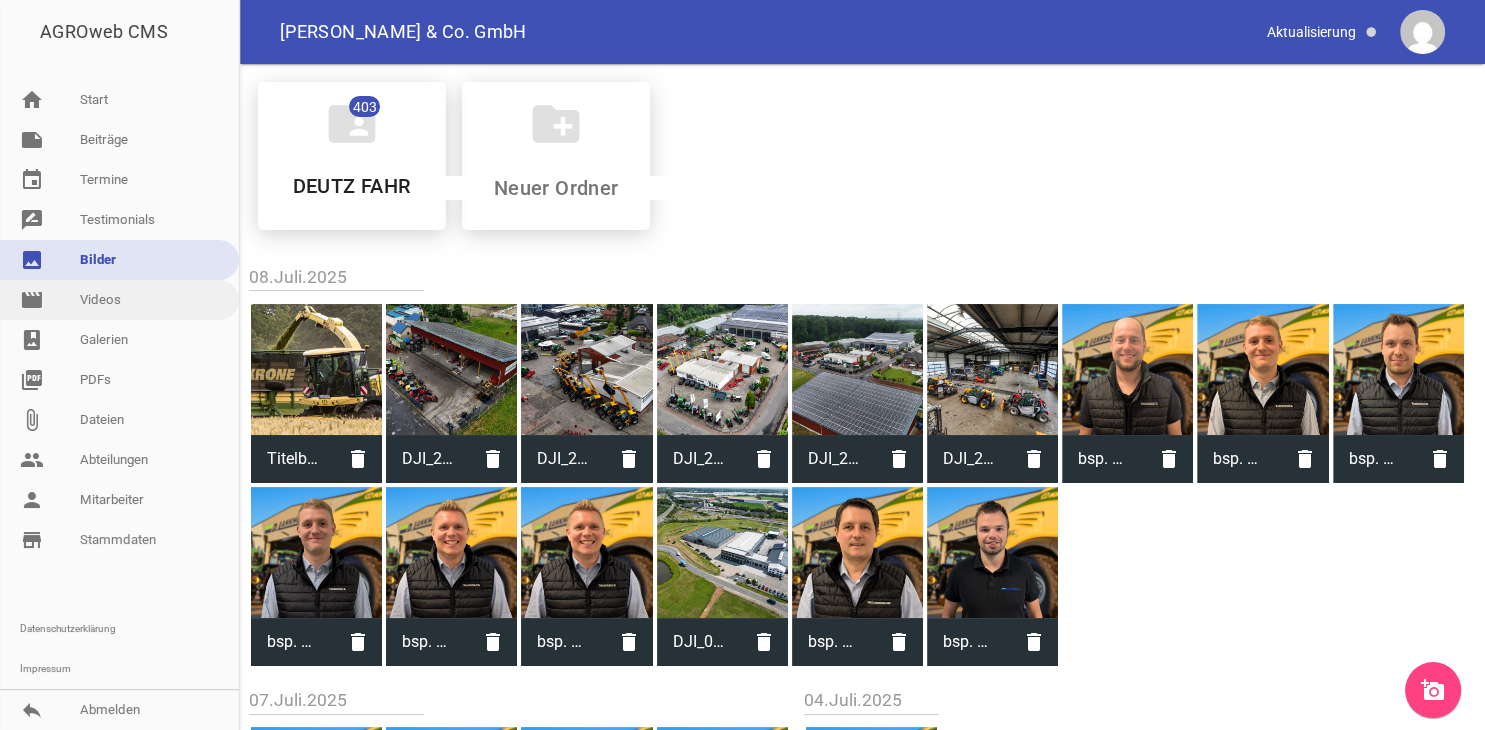 click on "movie Videos" at bounding box center (119, 300) 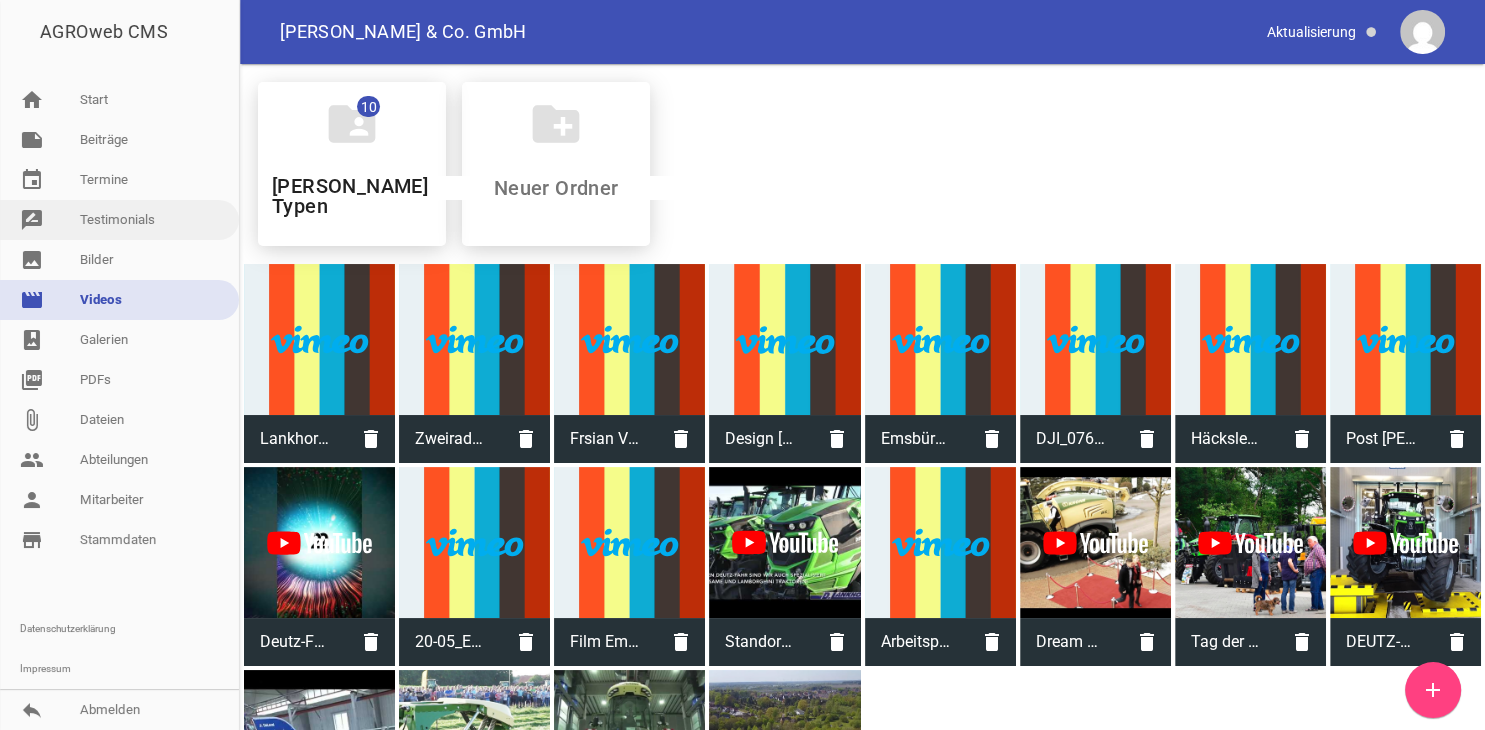 click on "rate_review Testimonials" at bounding box center (119, 220) 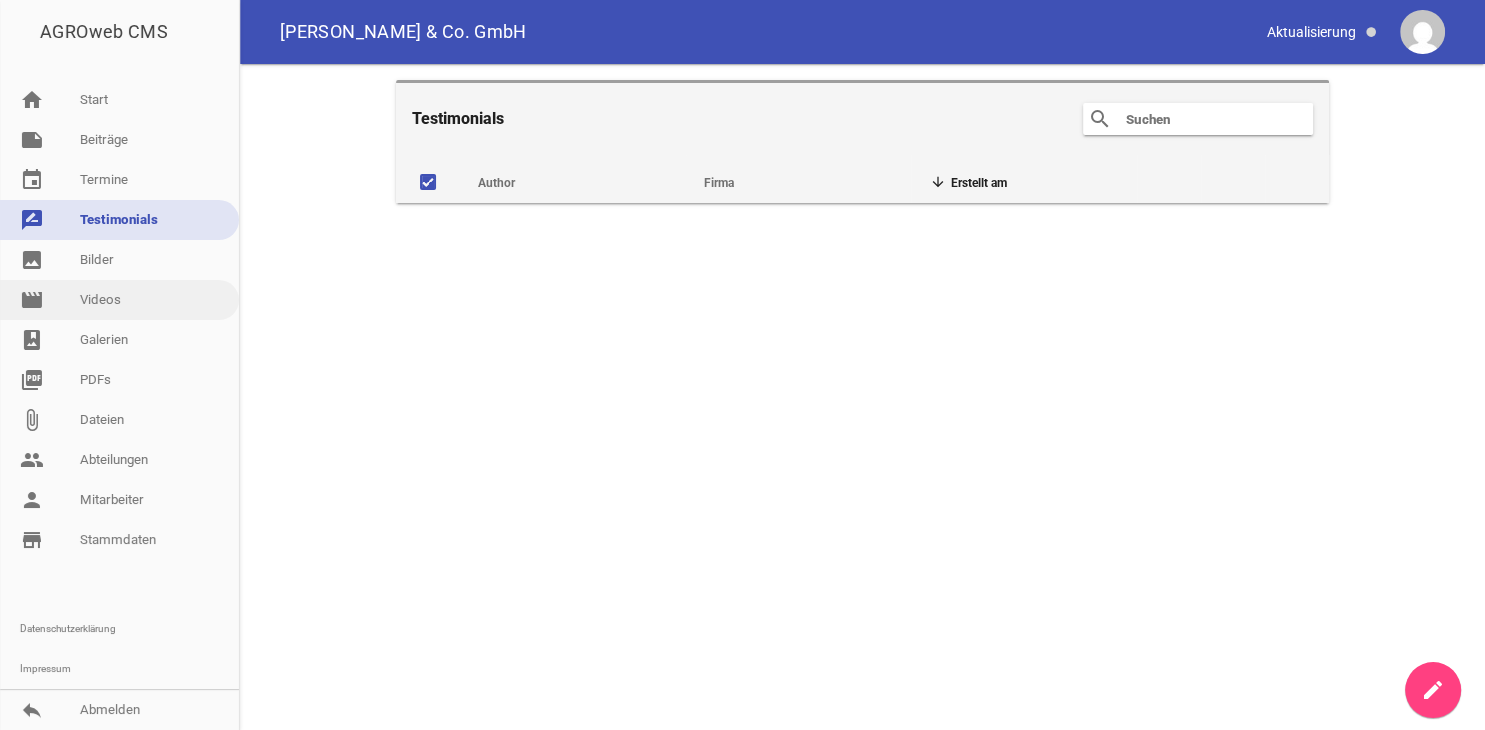 click on "movie Videos" at bounding box center [119, 300] 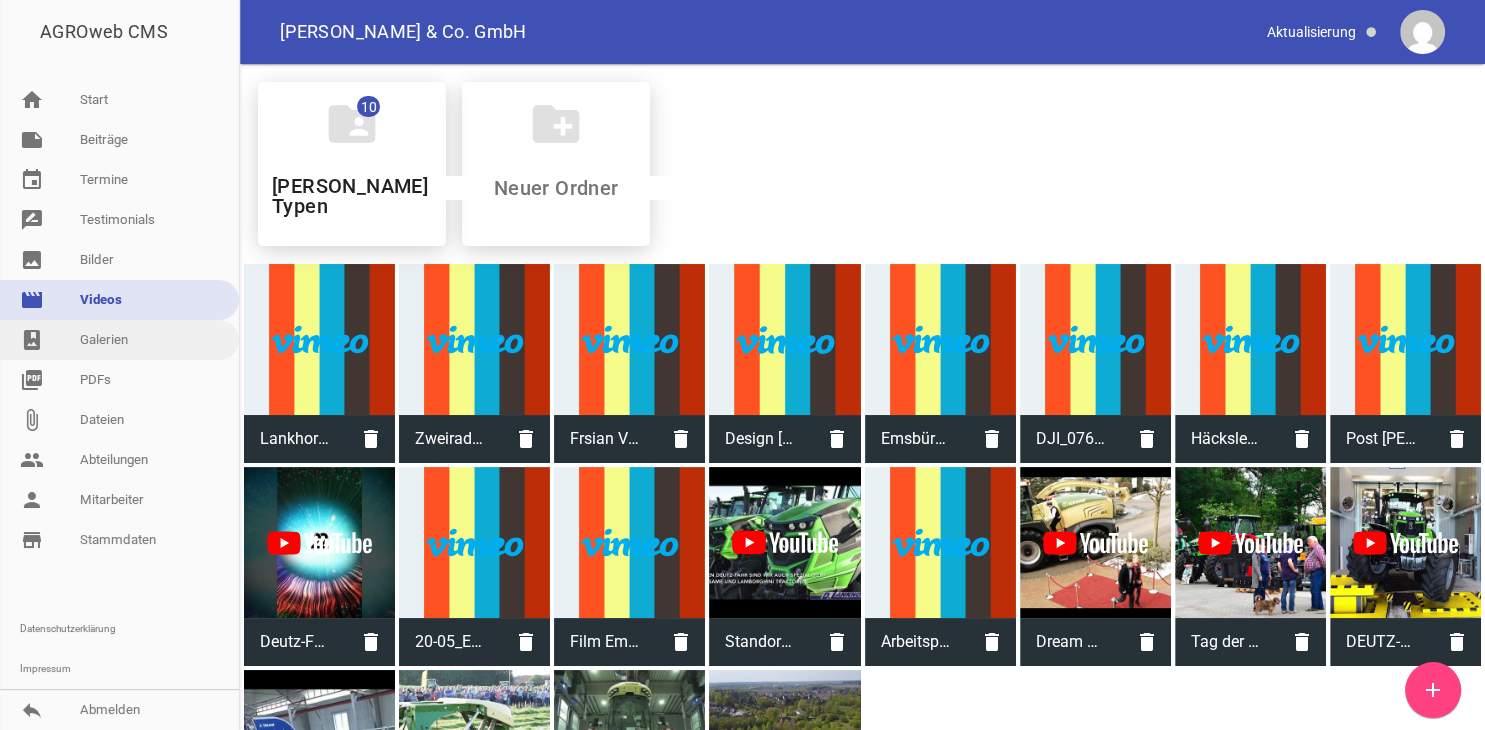 click on "photo_album Galerien" at bounding box center [119, 340] 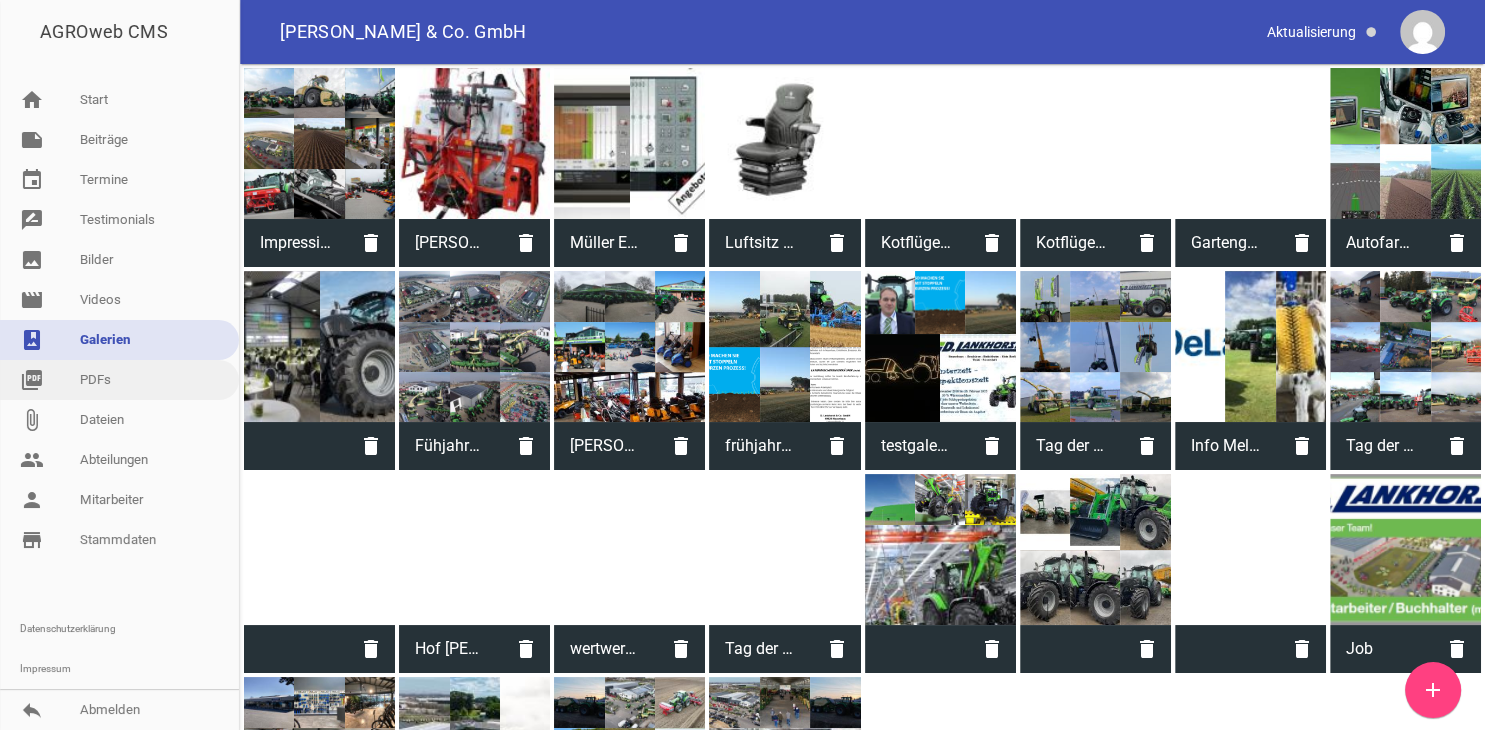 click on "picture_as_pdf PDFs" at bounding box center [119, 380] 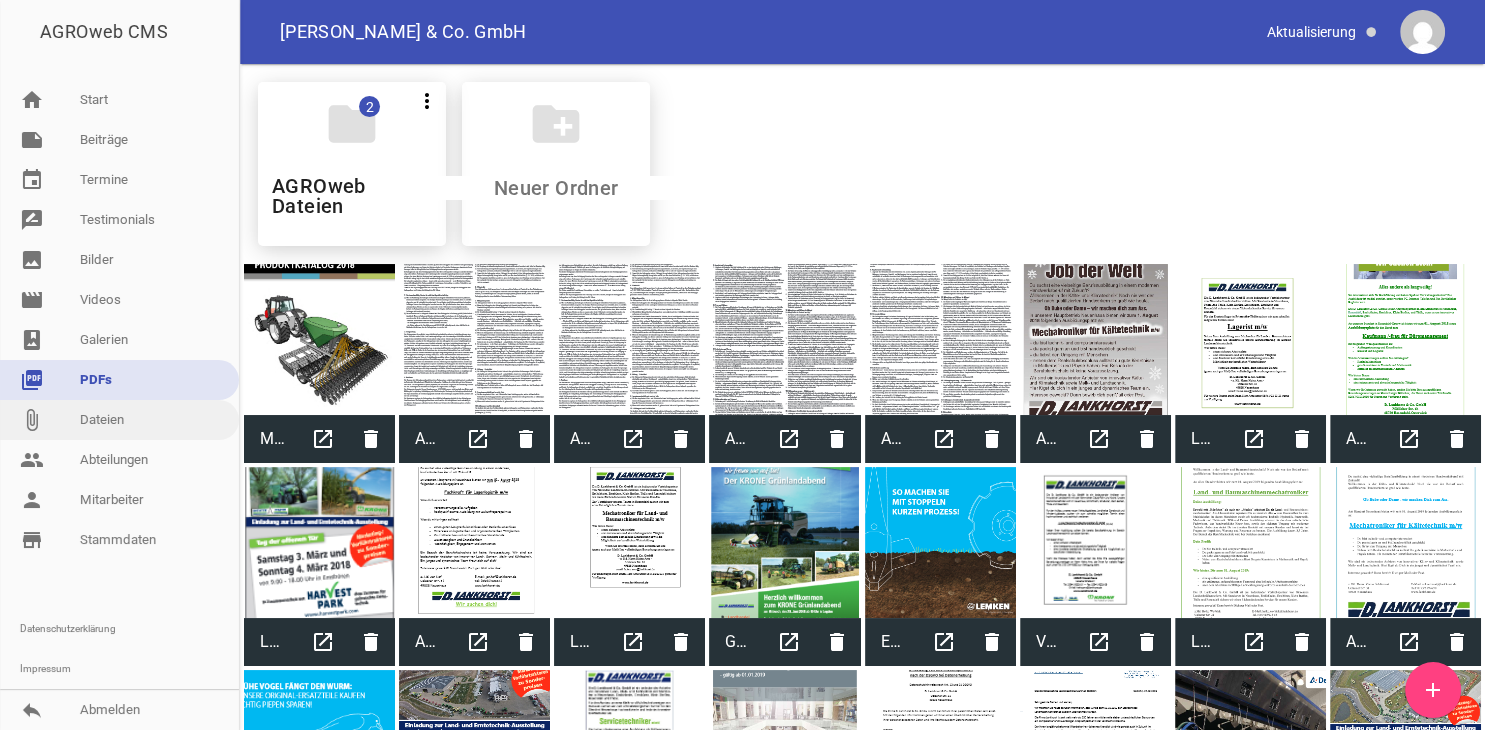 click on "attach_file Dateien" at bounding box center (119, 420) 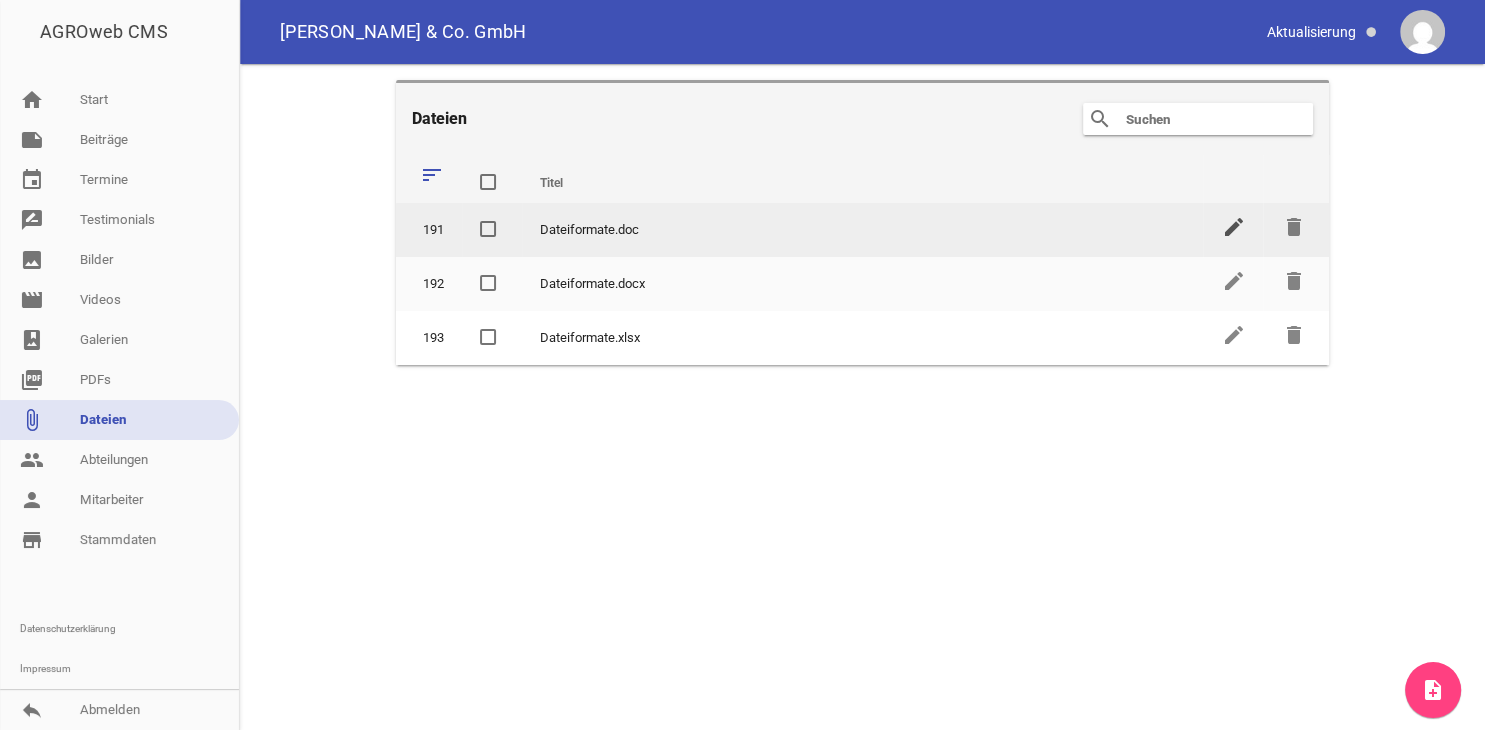 click on "edit" at bounding box center (1233, 227) 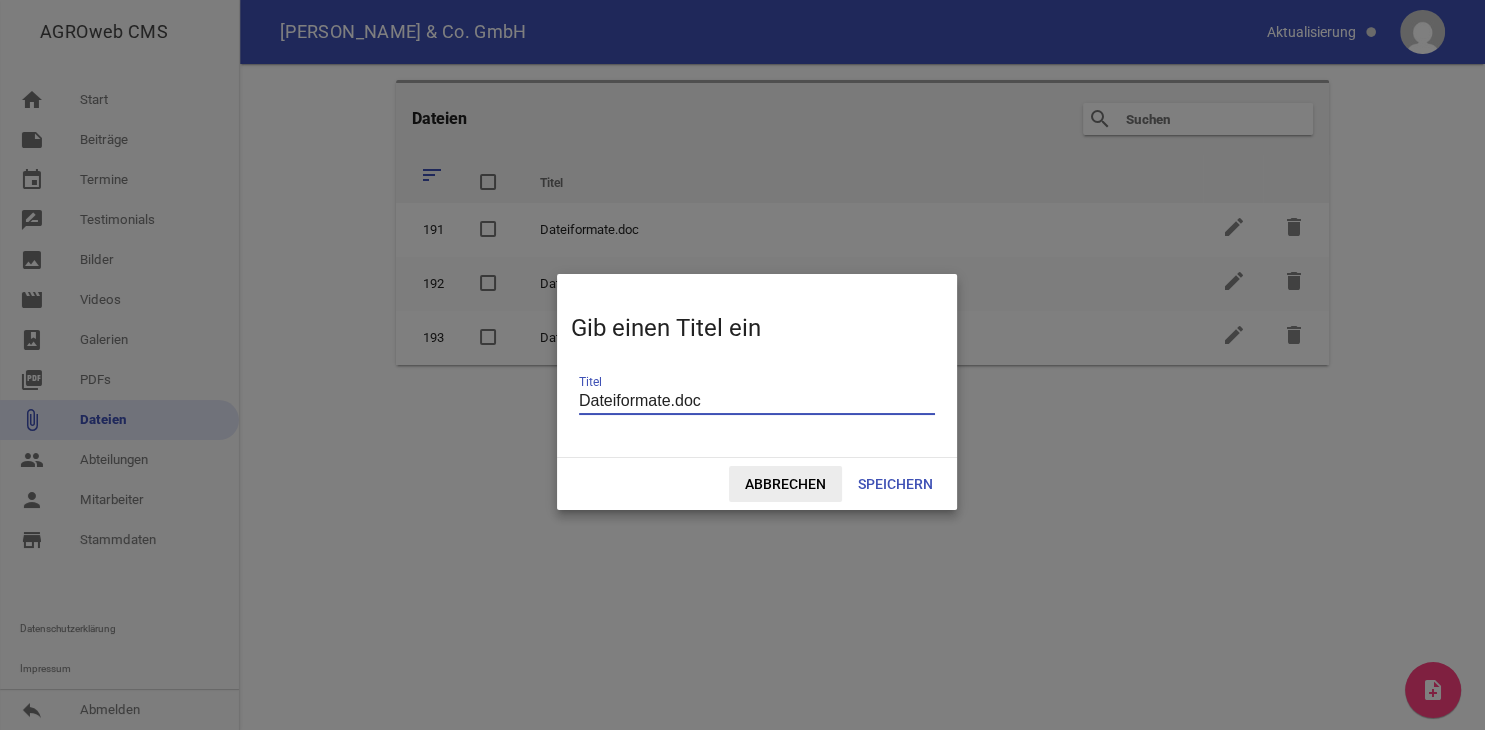 click on "Abbrechen" at bounding box center (785, 484) 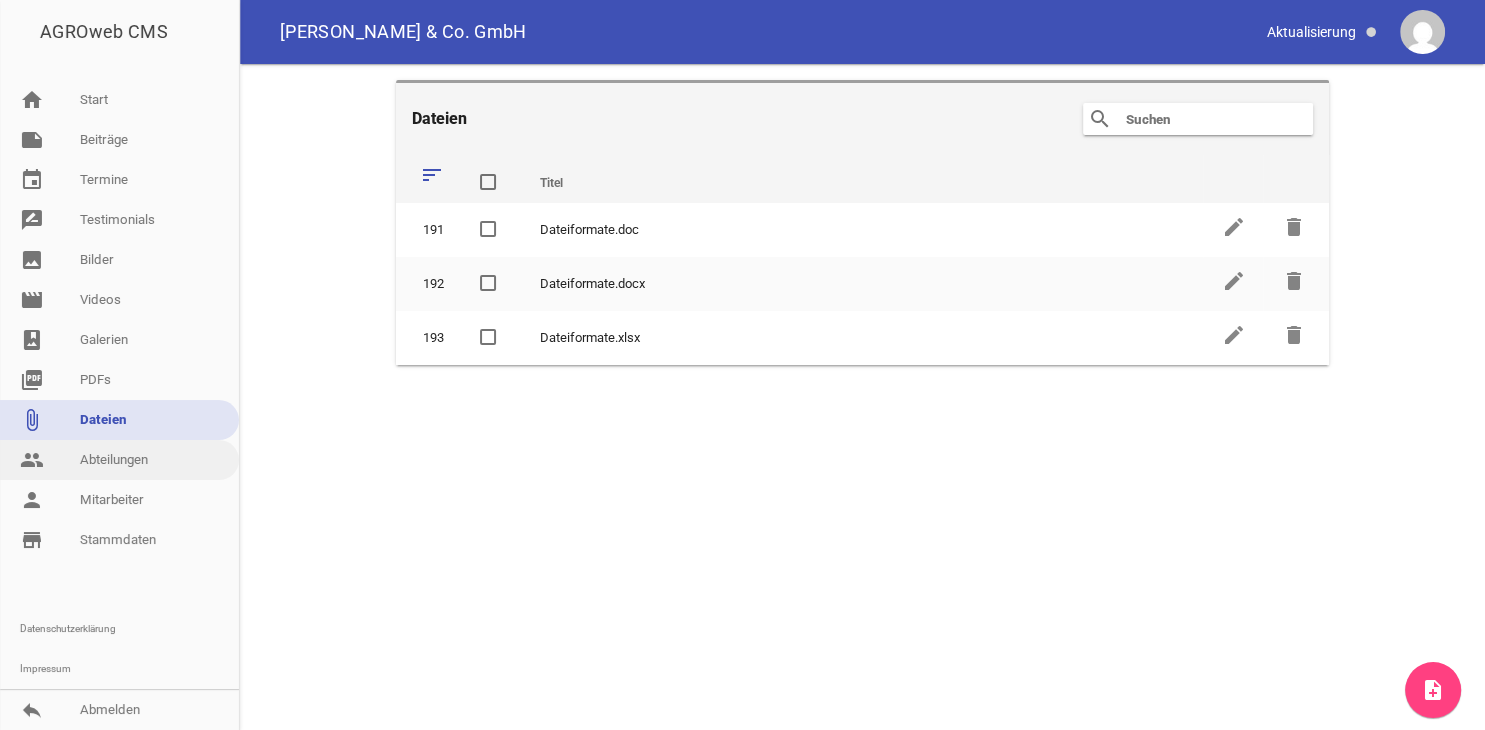 click on "people Abteilungen" at bounding box center [119, 460] 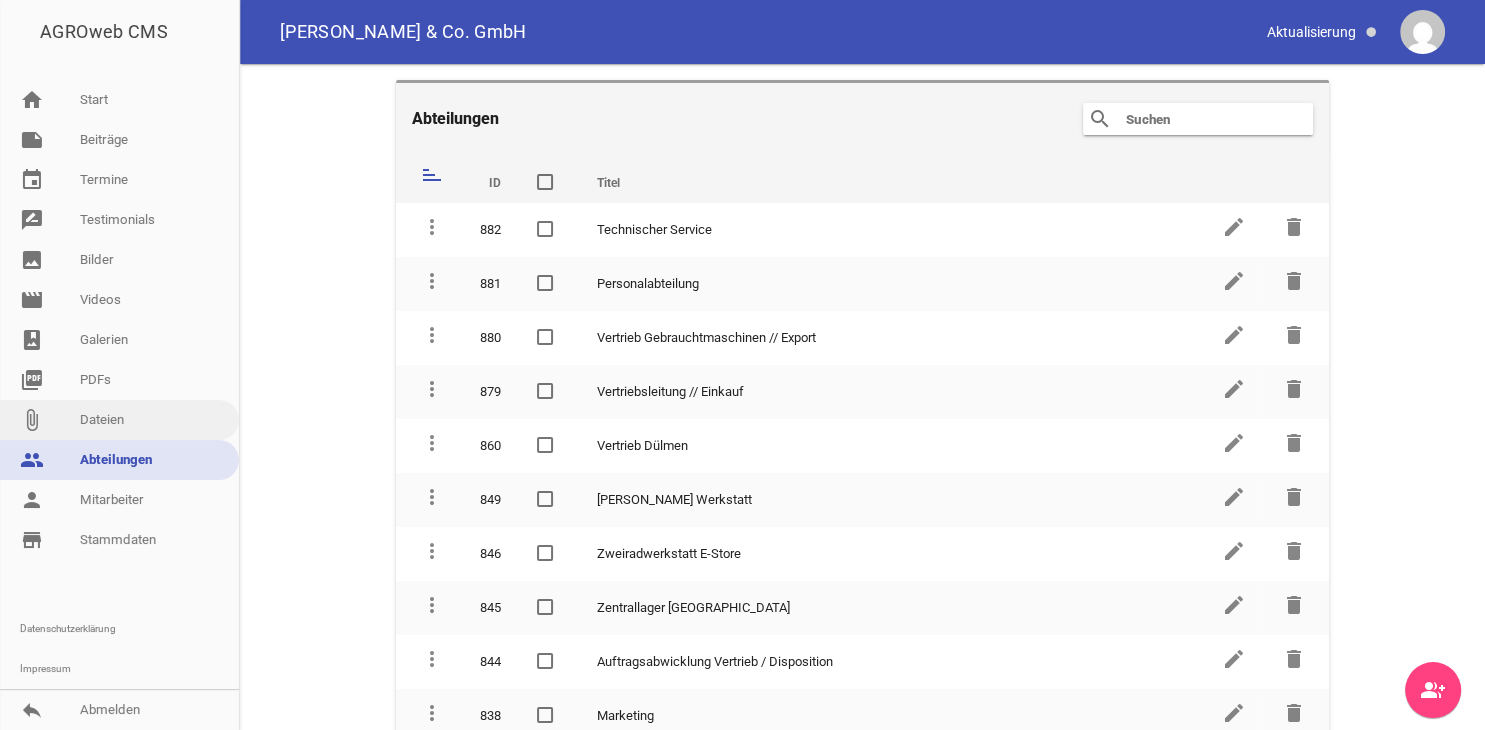 click on "attach_file Dateien" at bounding box center [119, 420] 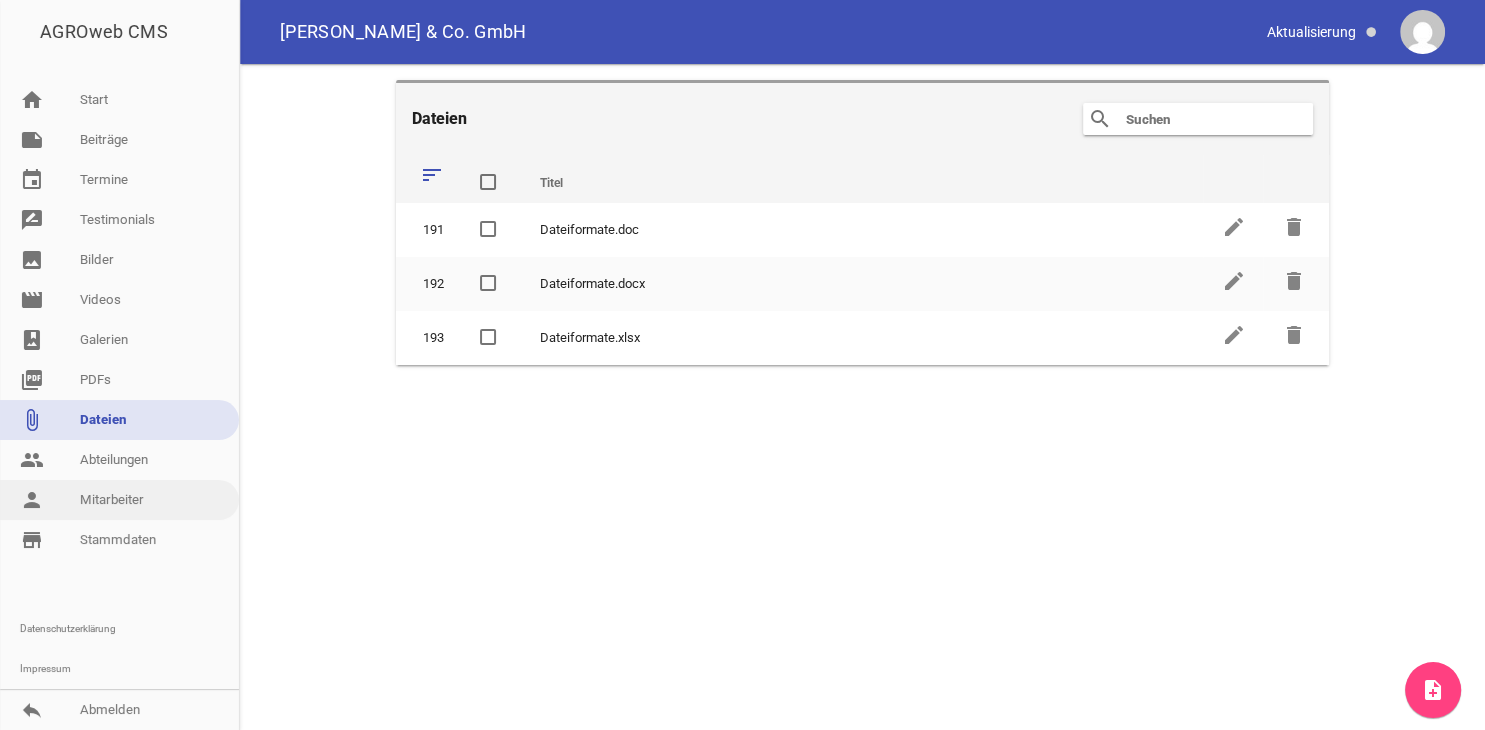 click on "person Mitarbeiter" at bounding box center [119, 500] 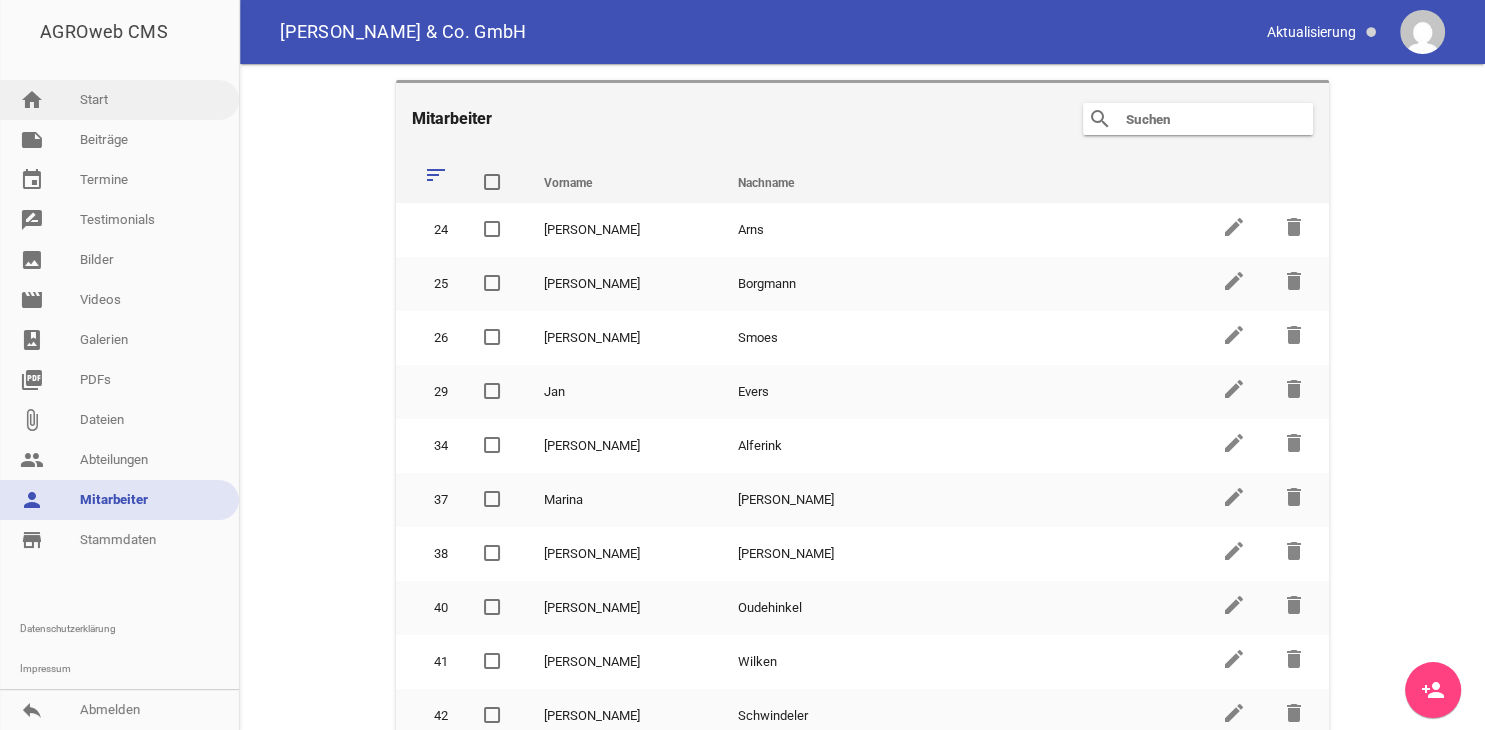 click on "home Start" at bounding box center (119, 100) 